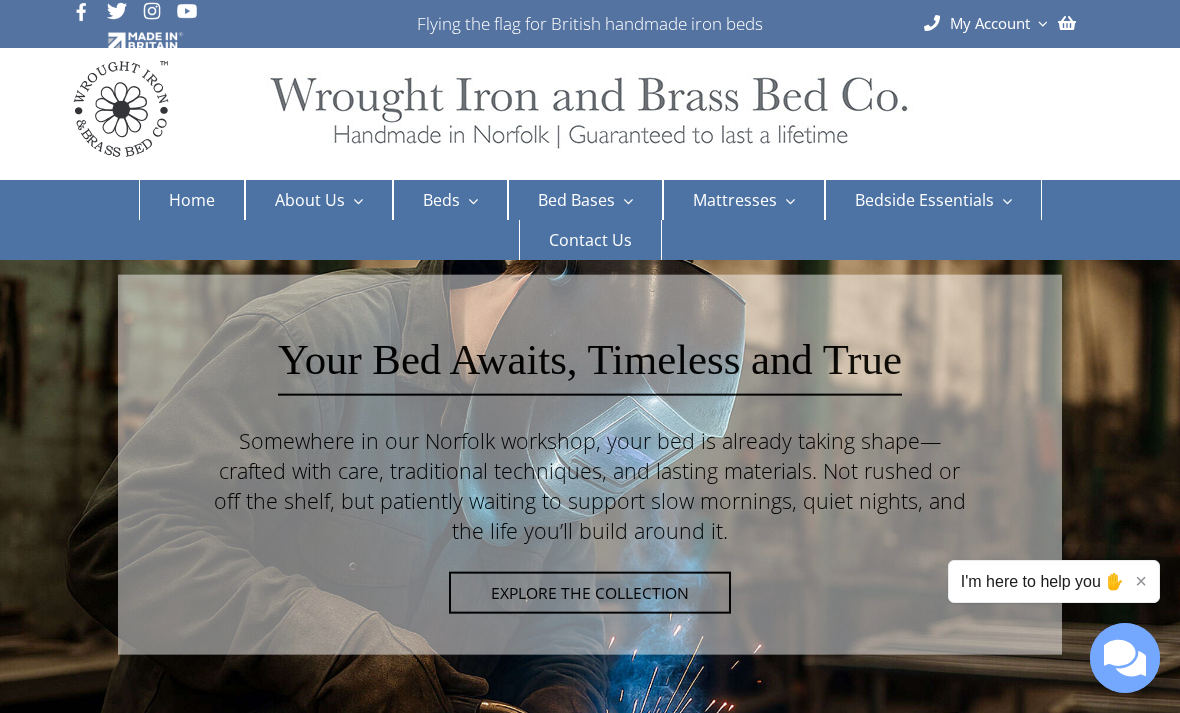scroll, scrollTop: 0, scrollLeft: 0, axis: both 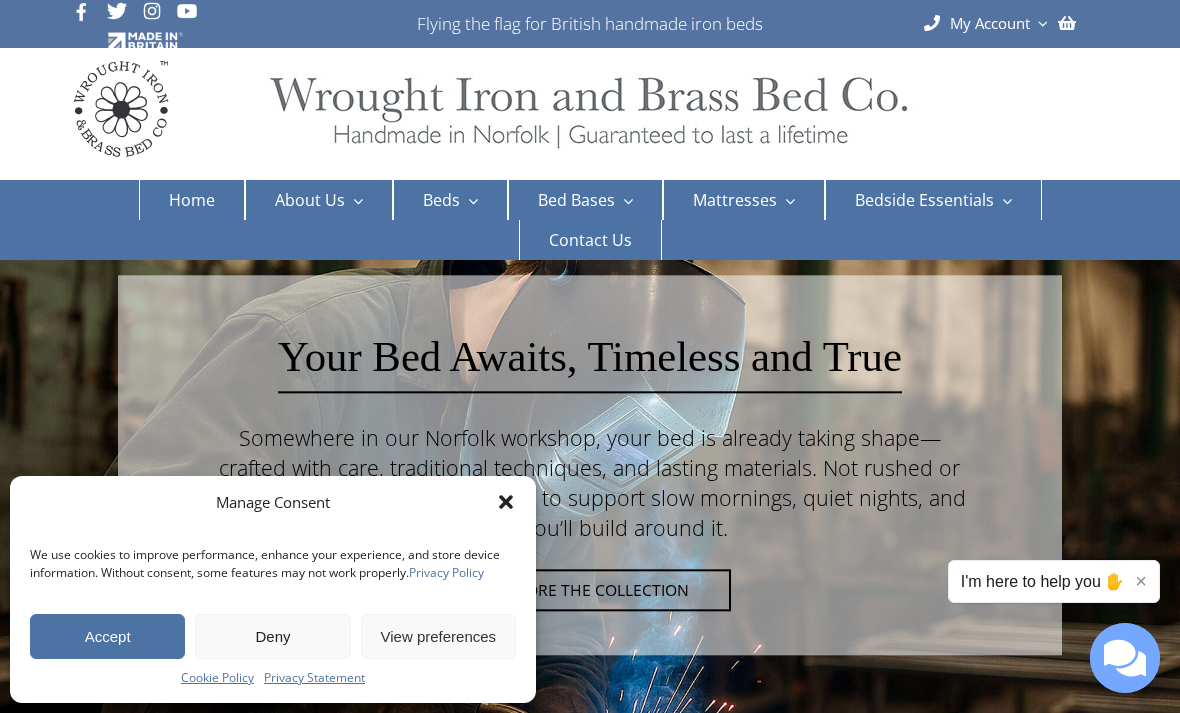 click on "Deny" at bounding box center (272, 636) 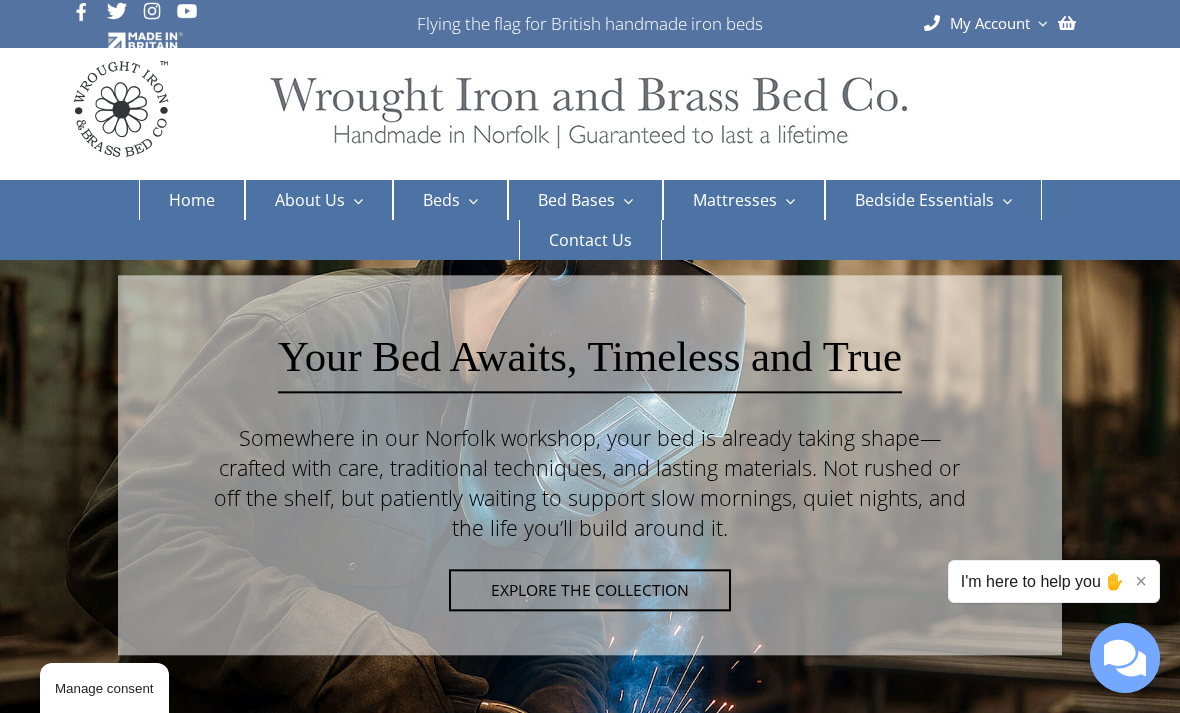 click on "Brass Beds" at bounding box center (454, 306) 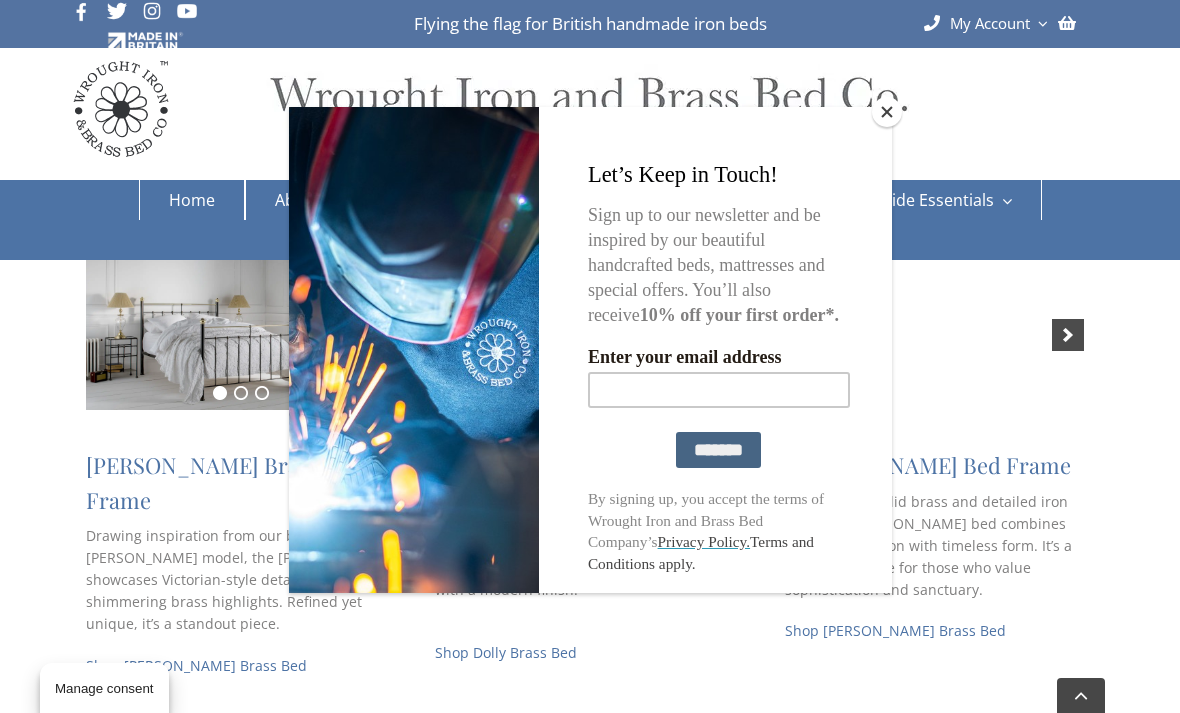 scroll, scrollTop: 1619, scrollLeft: 0, axis: vertical 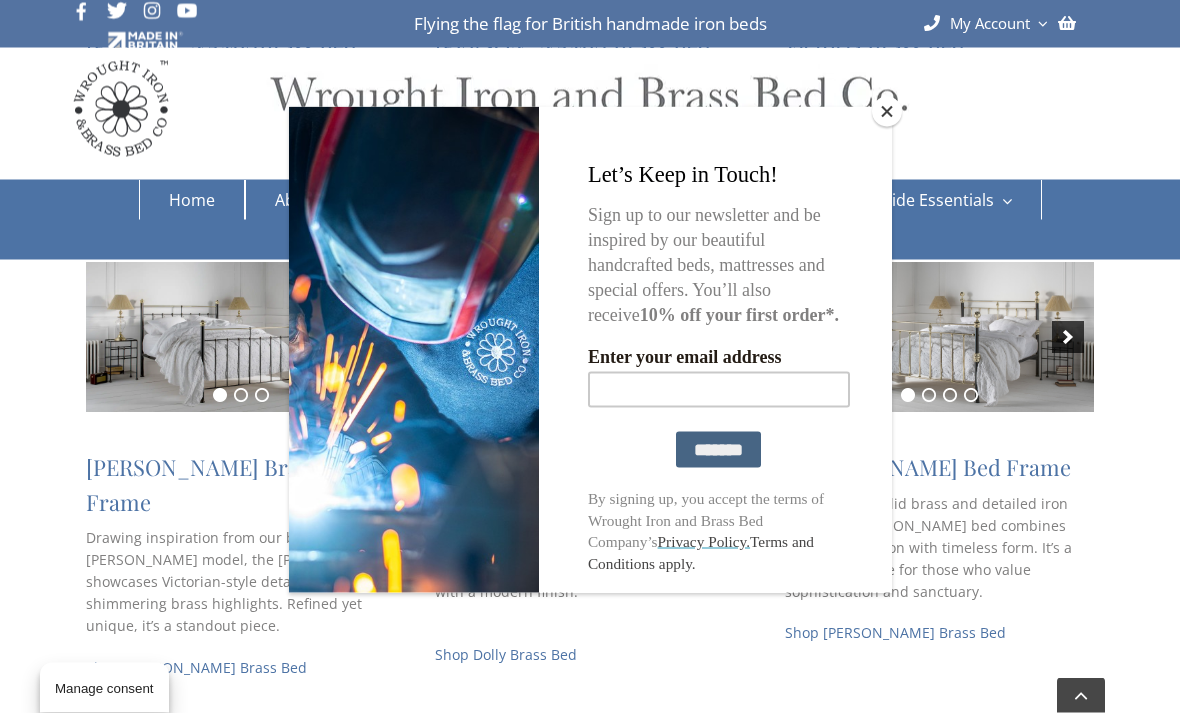 click at bounding box center (887, 112) 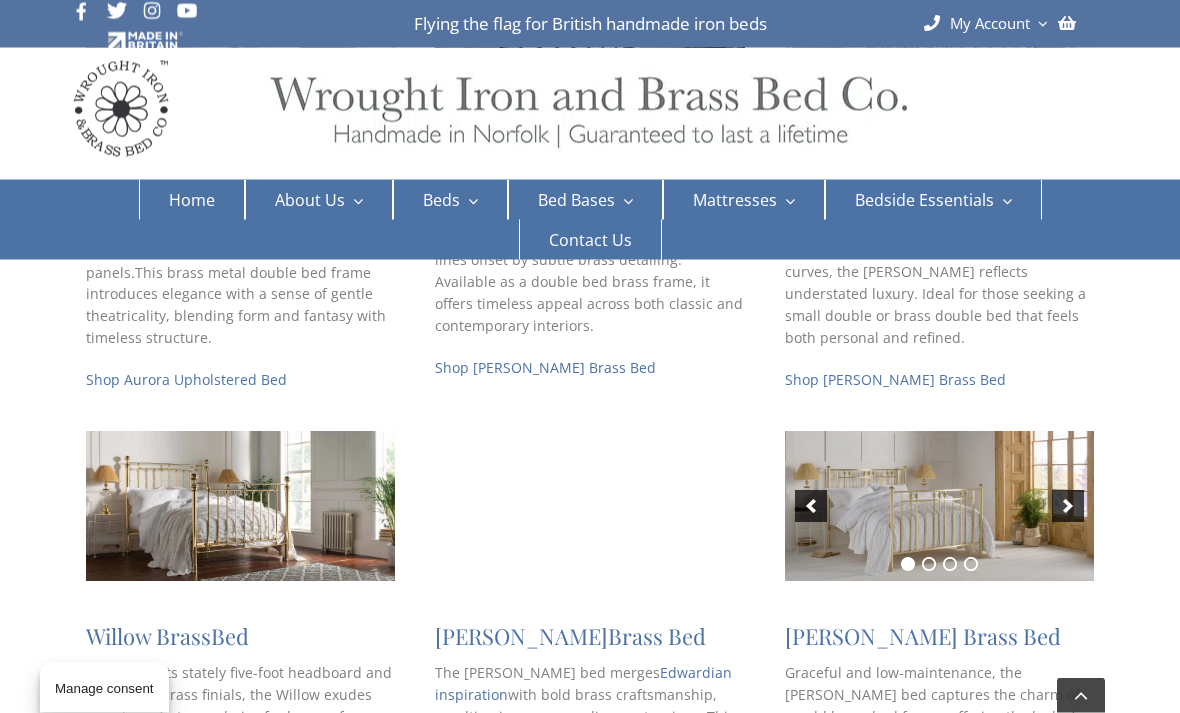 scroll, scrollTop: 607, scrollLeft: 0, axis: vertical 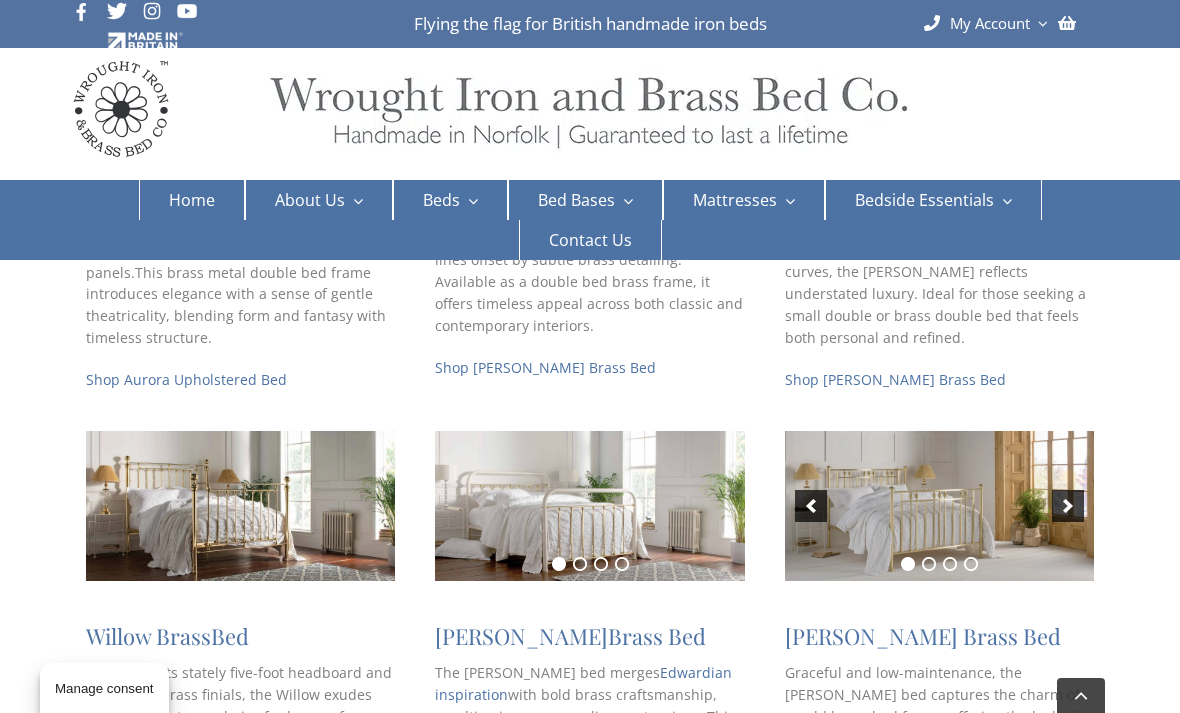 click at bounding box center [240, 506] 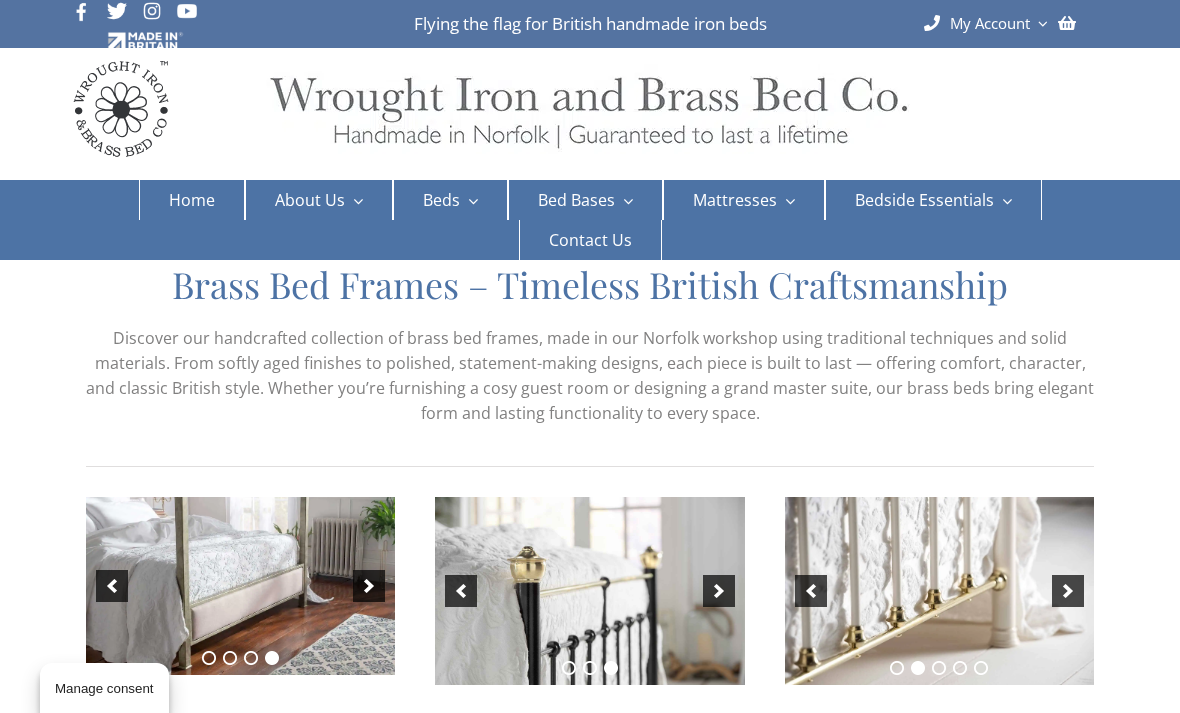 scroll, scrollTop: 0, scrollLeft: 0, axis: both 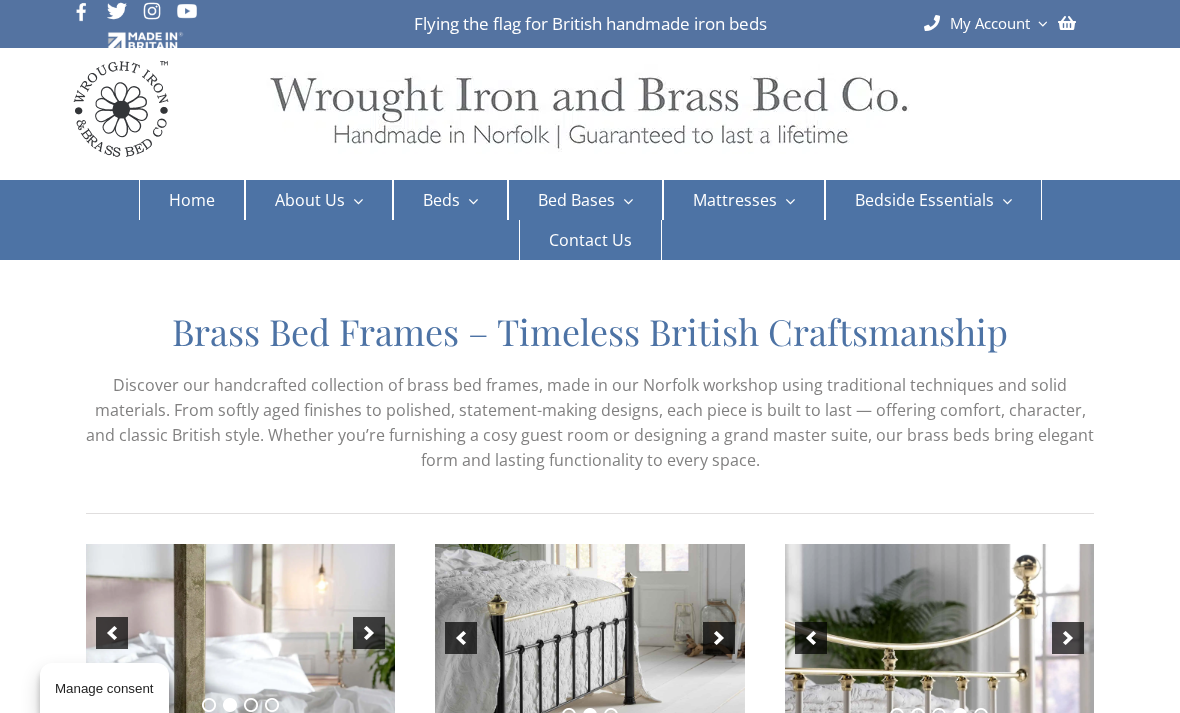 click on "Iron Beds" at bounding box center [449, 275] 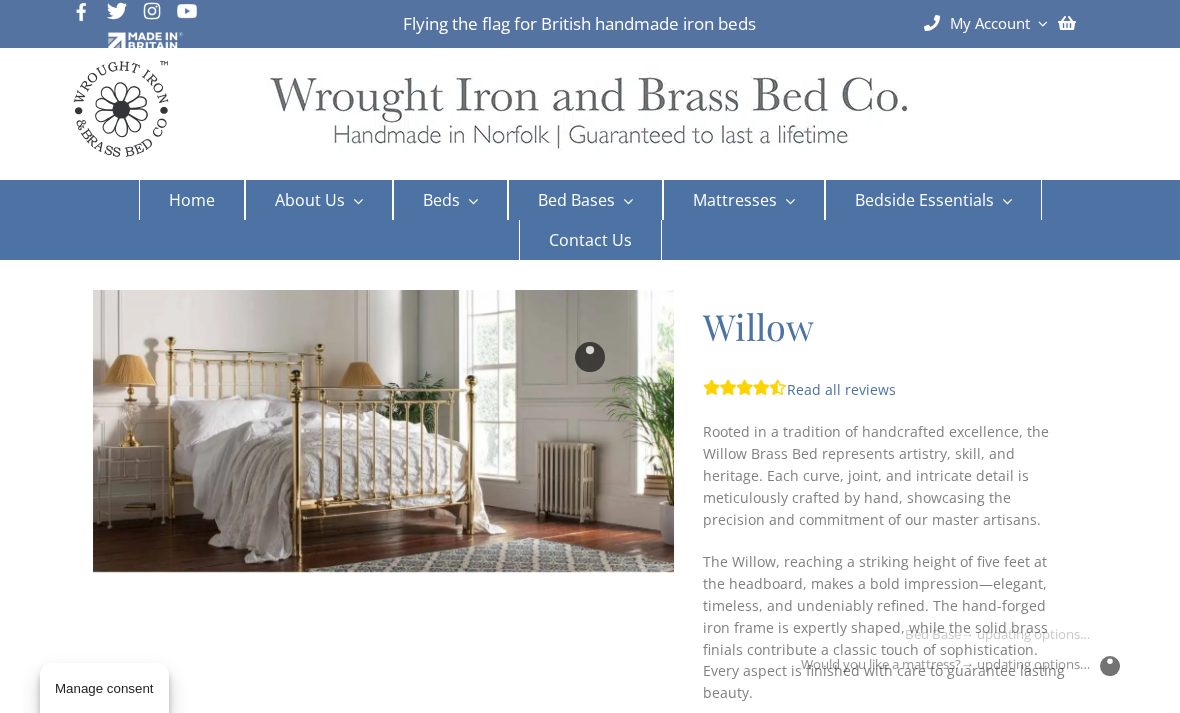 scroll, scrollTop: 0, scrollLeft: 0, axis: both 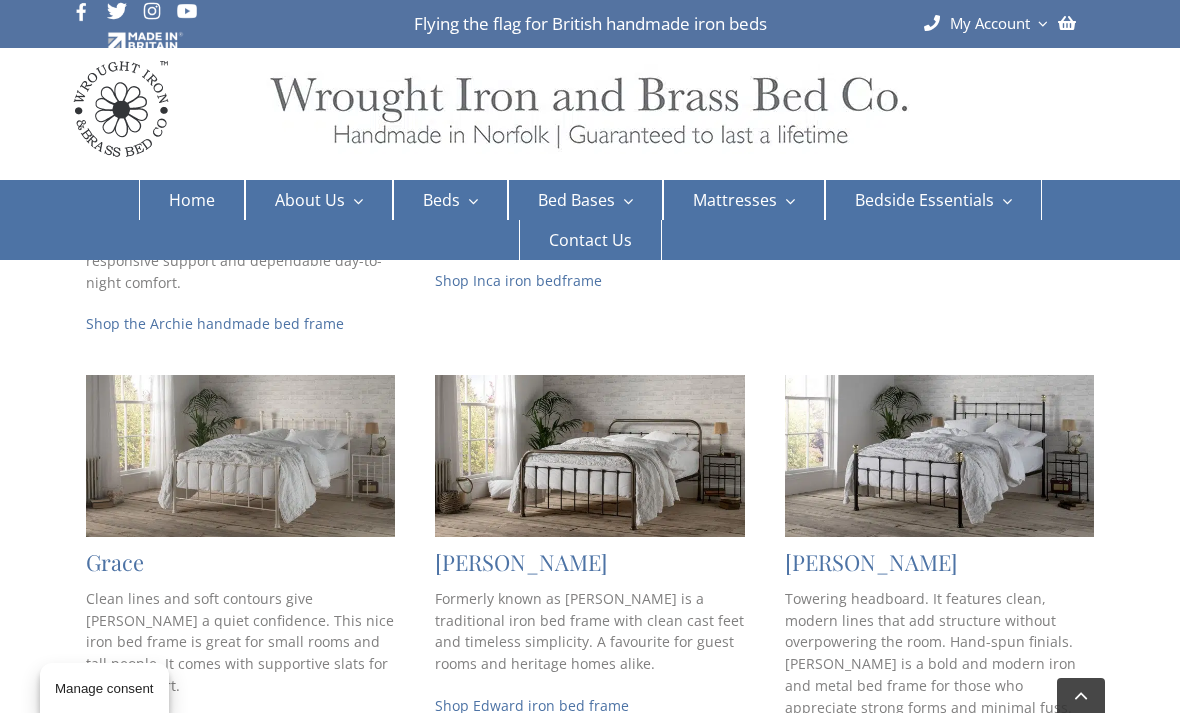 click at bounding box center [240, 456] 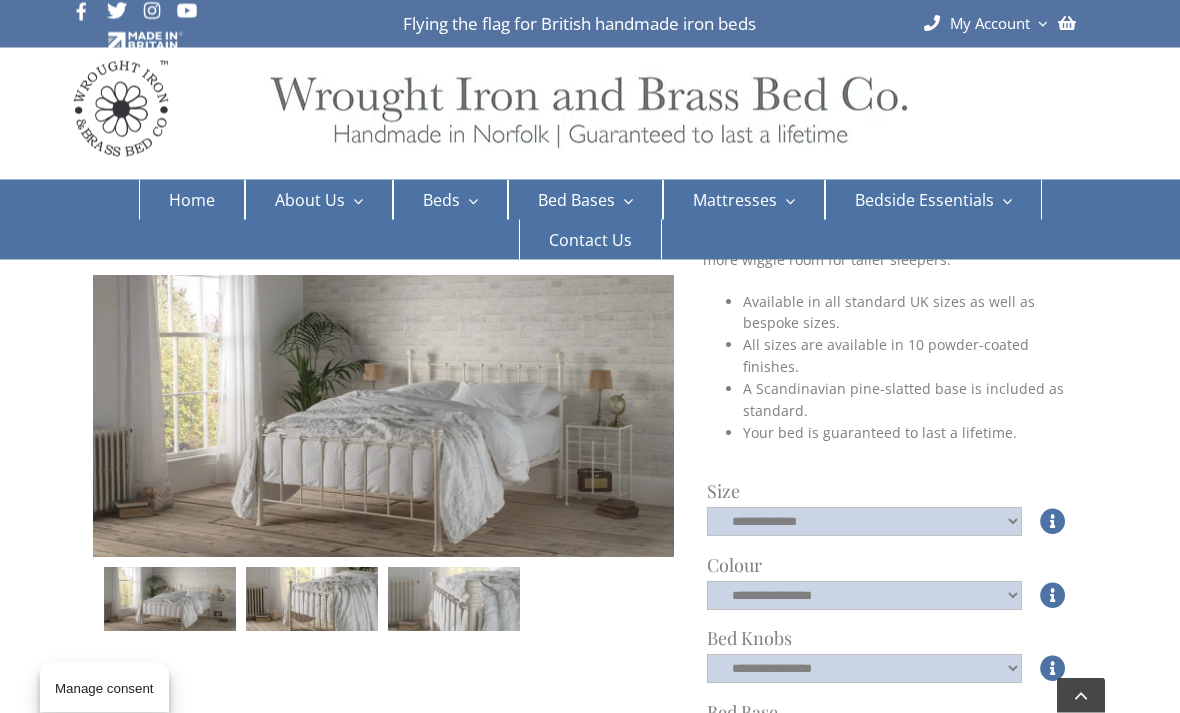 scroll, scrollTop: 379, scrollLeft: 0, axis: vertical 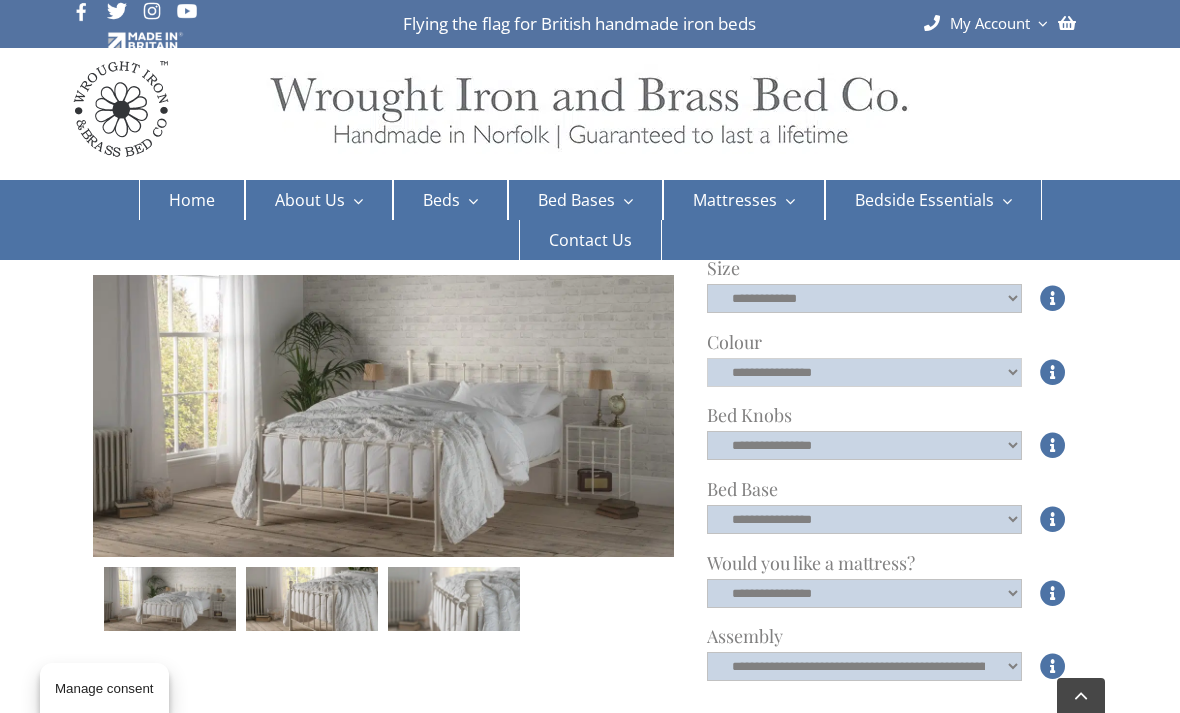 click on "**********" 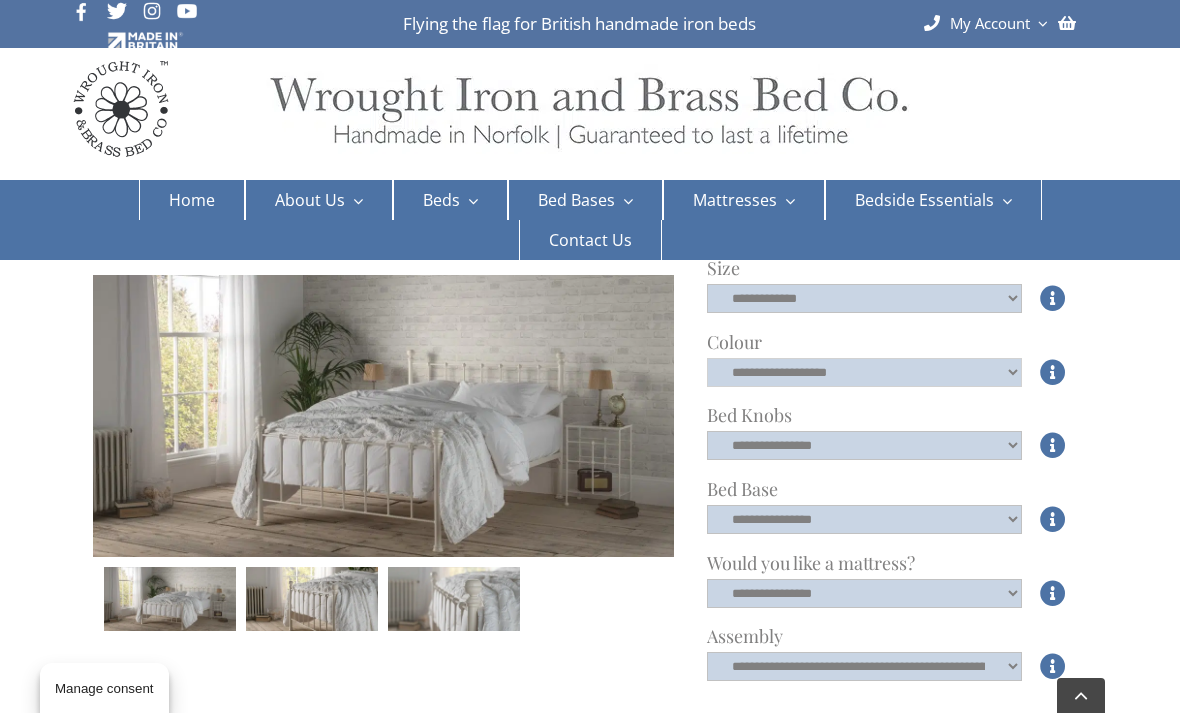 click on "**********" 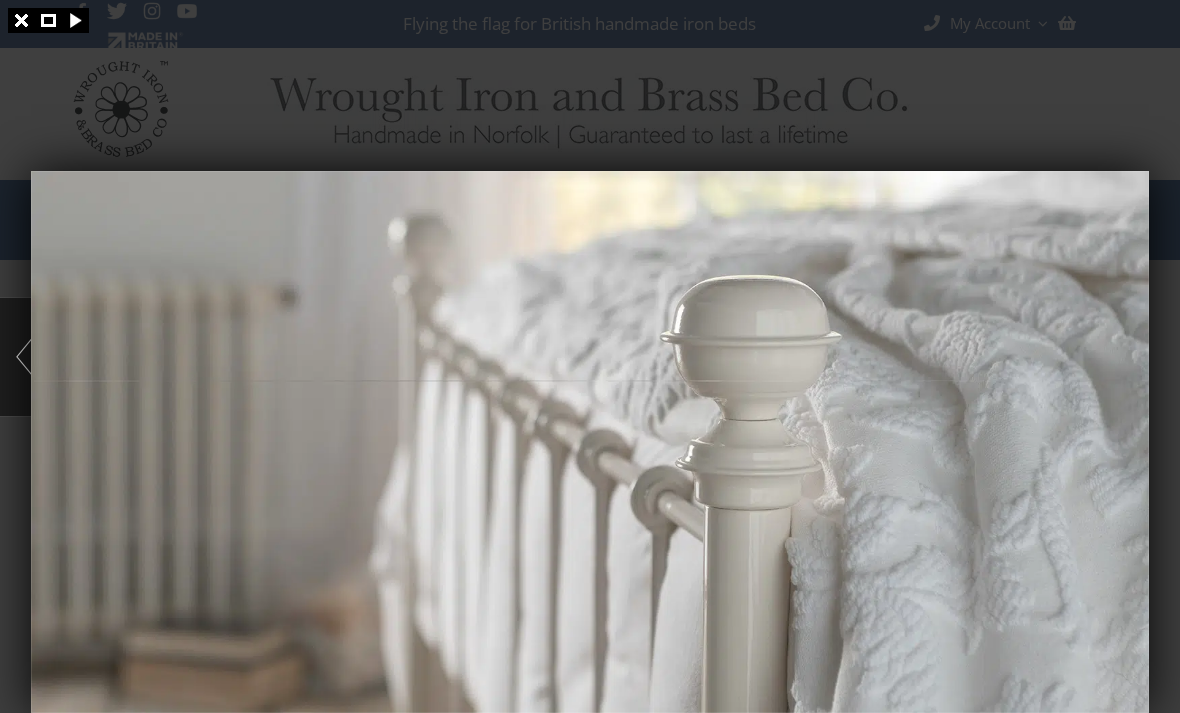 click at bounding box center [590, 442] 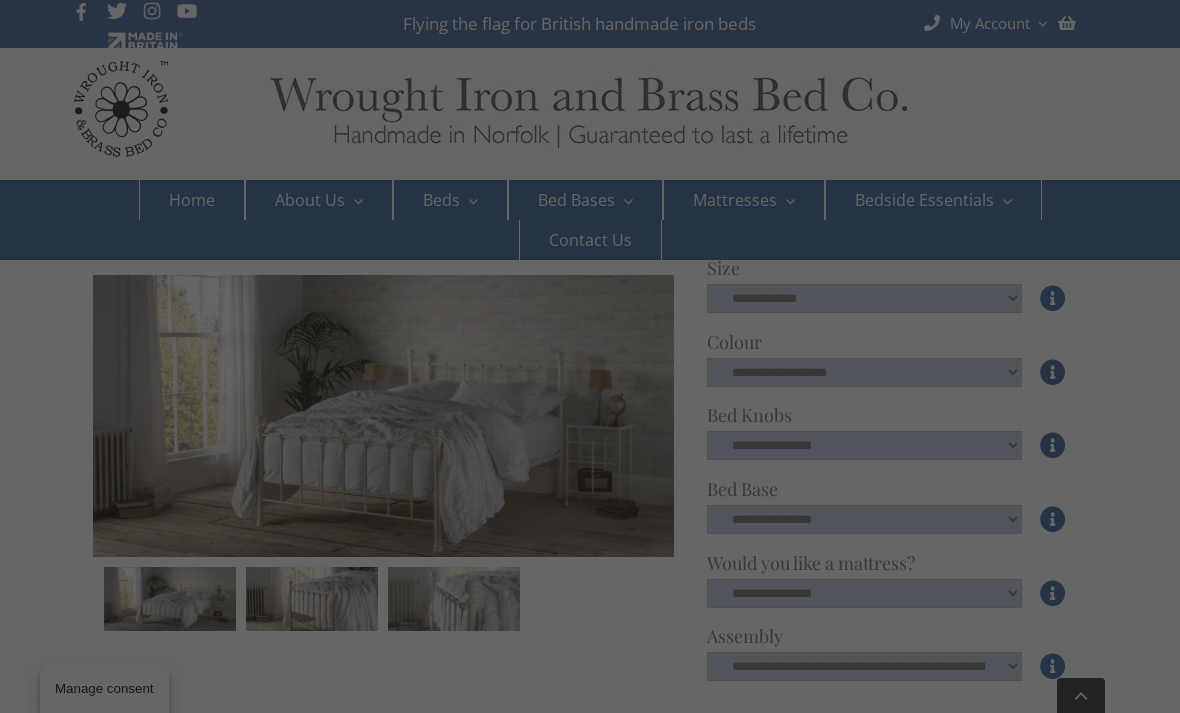click at bounding box center [590, 356] 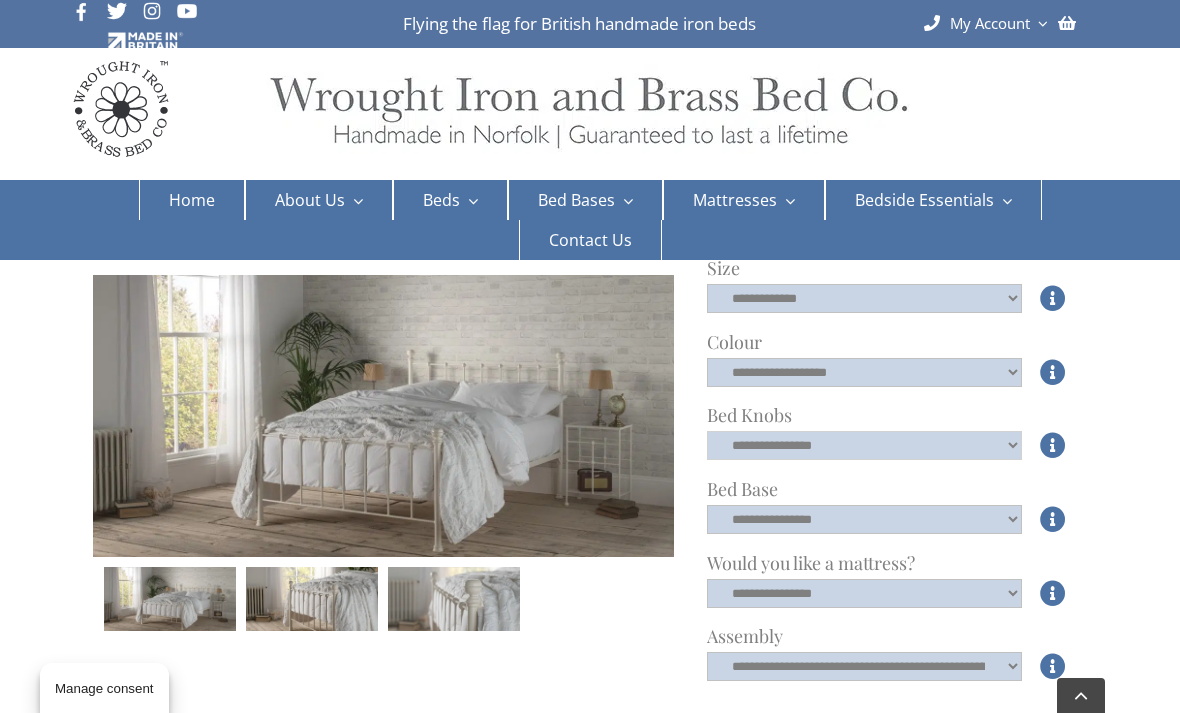 click on "**********" 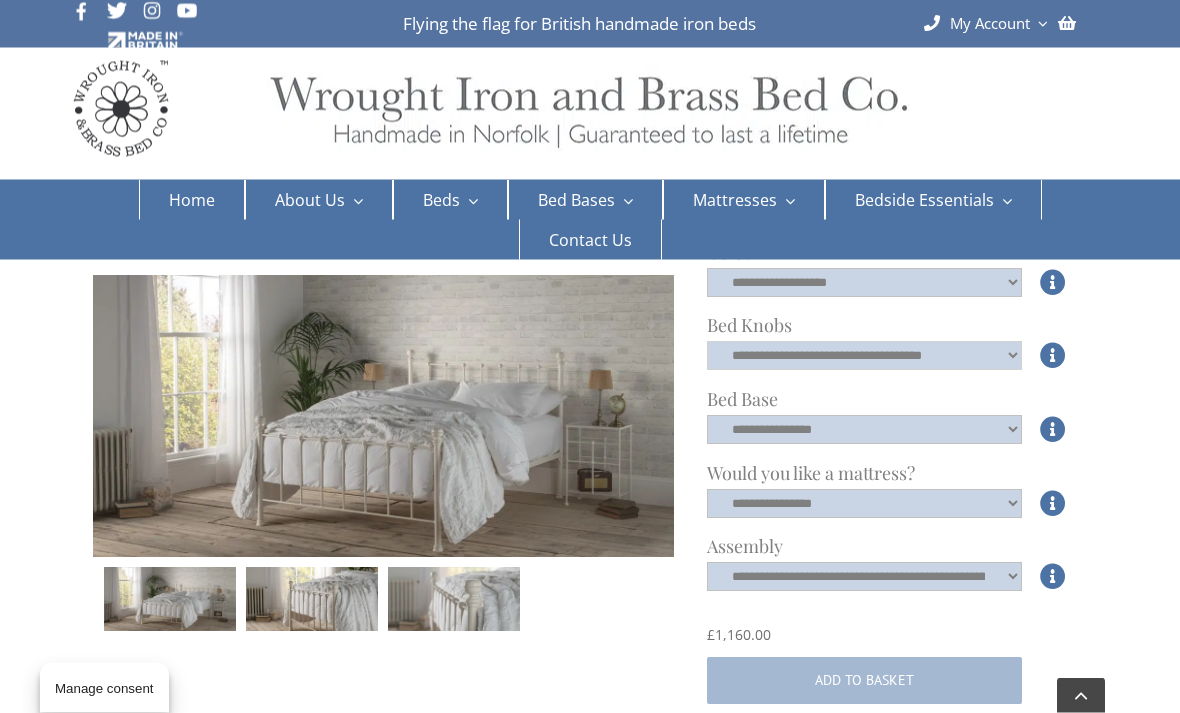 scroll, scrollTop: 681, scrollLeft: 0, axis: vertical 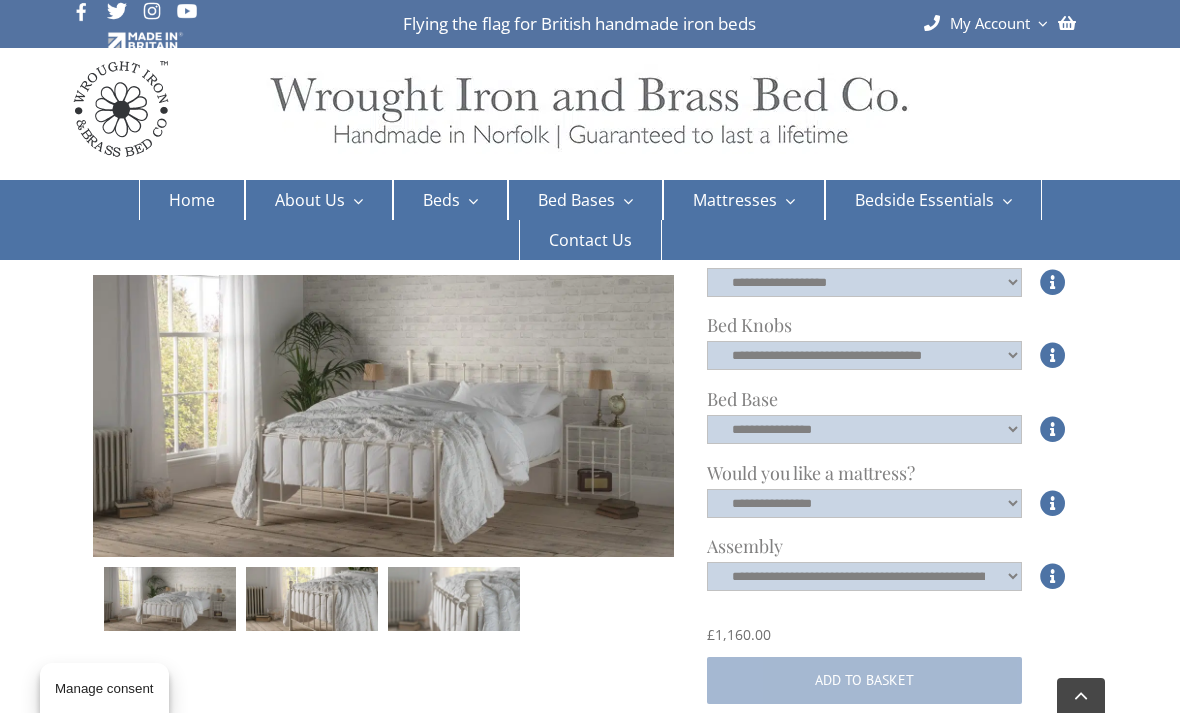 click at bounding box center (1053, 576) 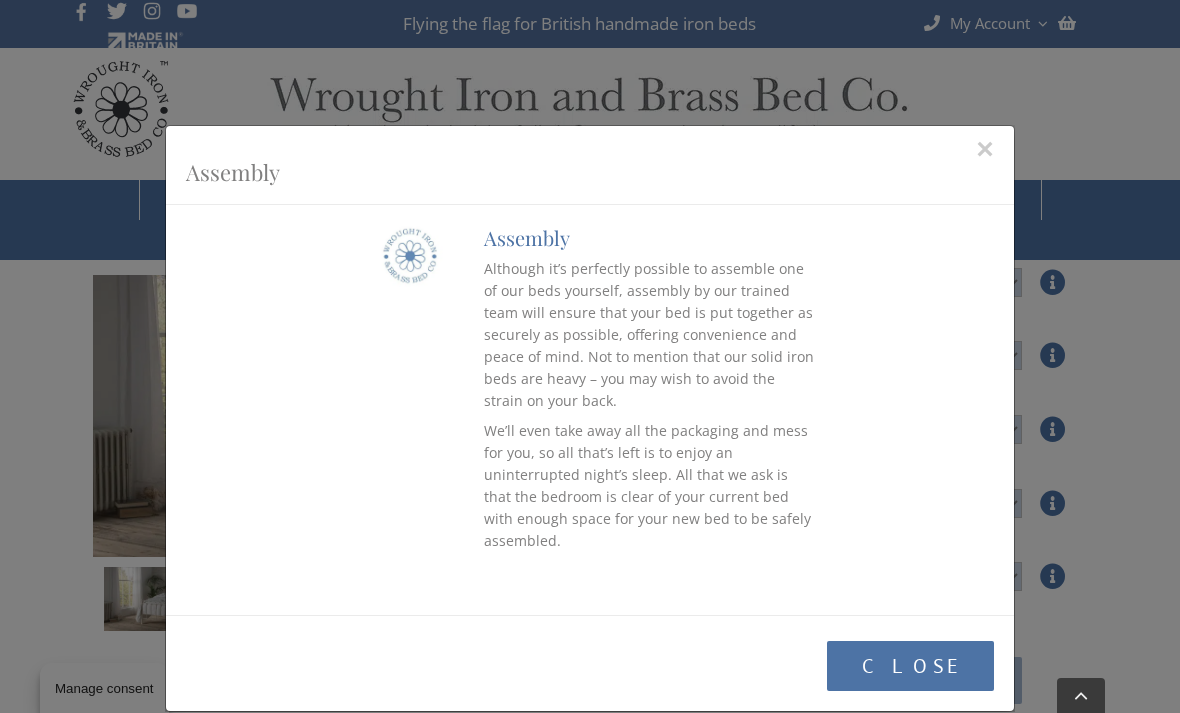 click on "×" at bounding box center [985, 149] 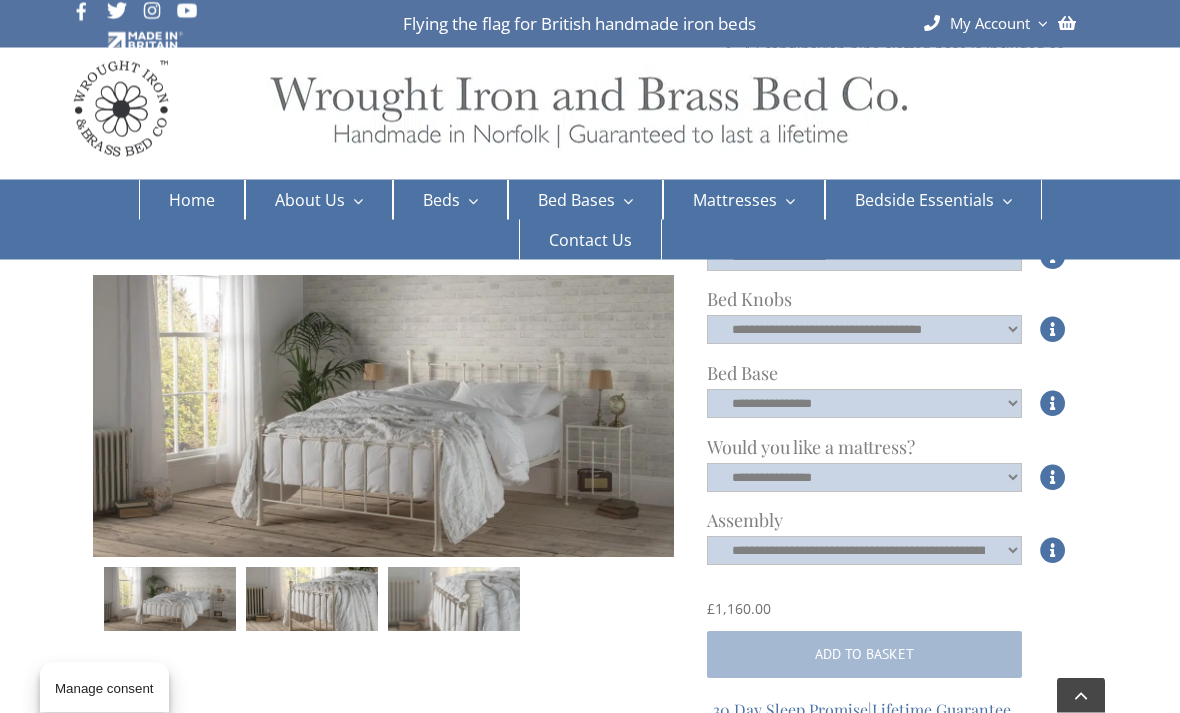scroll, scrollTop: 707, scrollLeft: 0, axis: vertical 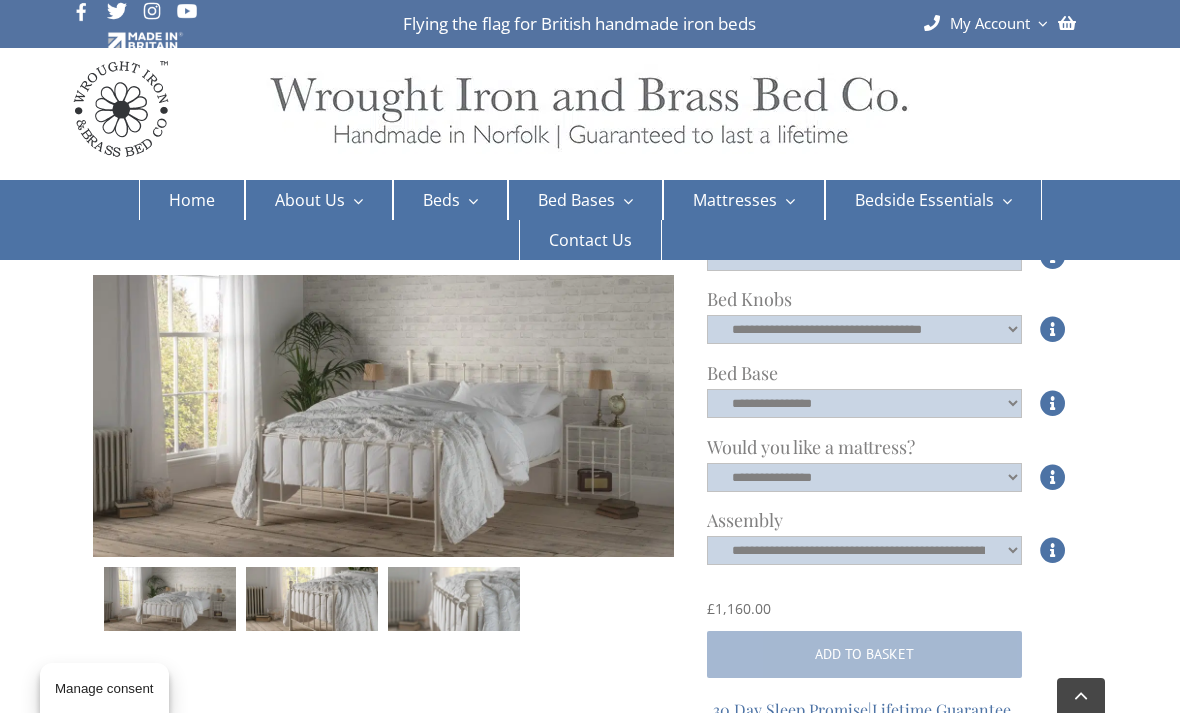 click on "Outdoor Beds" at bounding box center [463, 368] 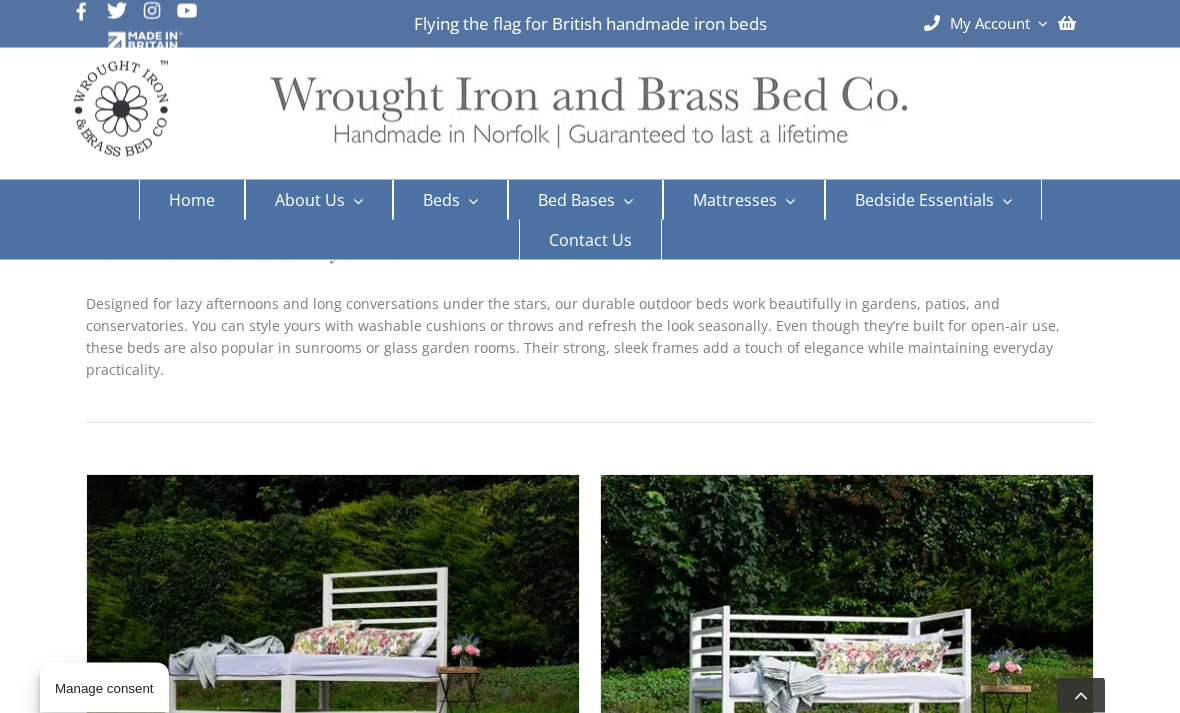 scroll, scrollTop: 268, scrollLeft: 0, axis: vertical 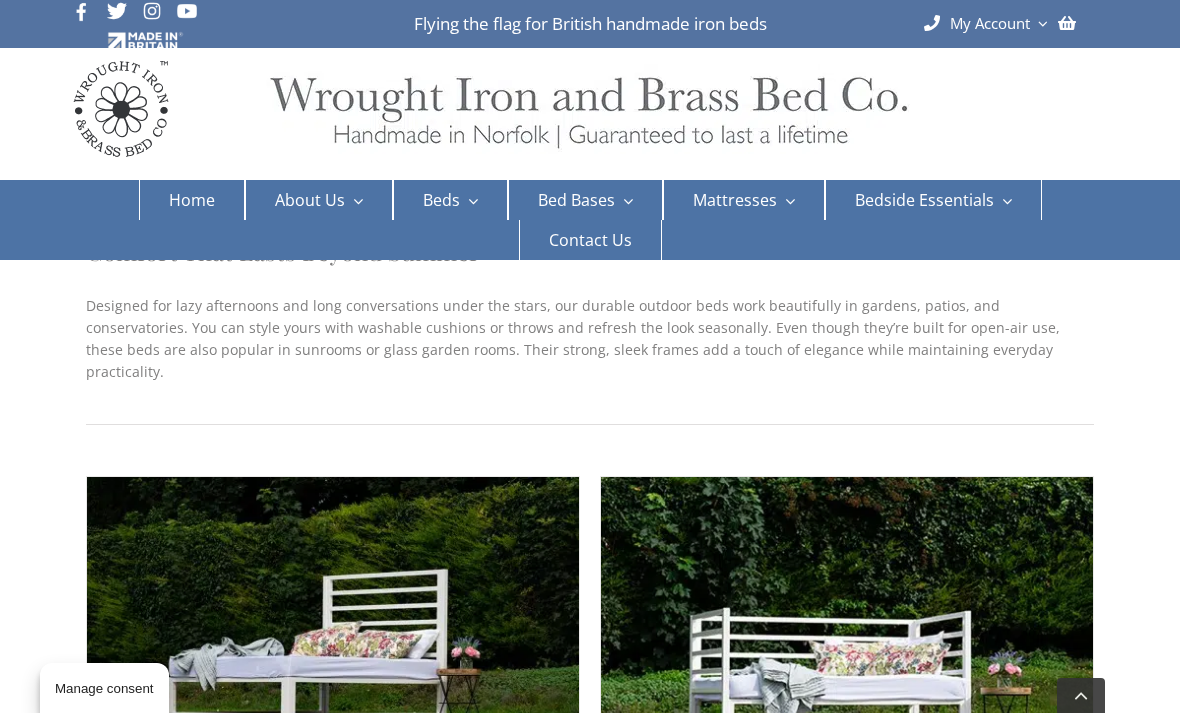 click on "Day Beds" at bounding box center (448, 430) 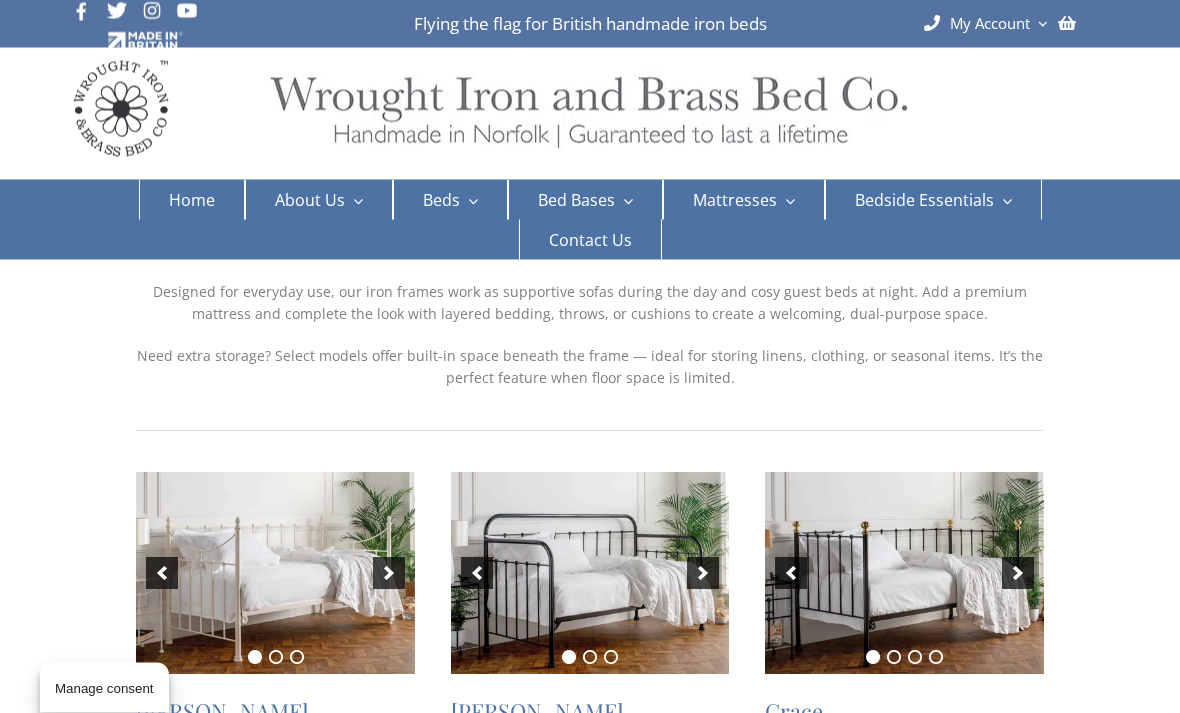 scroll, scrollTop: 0, scrollLeft: 0, axis: both 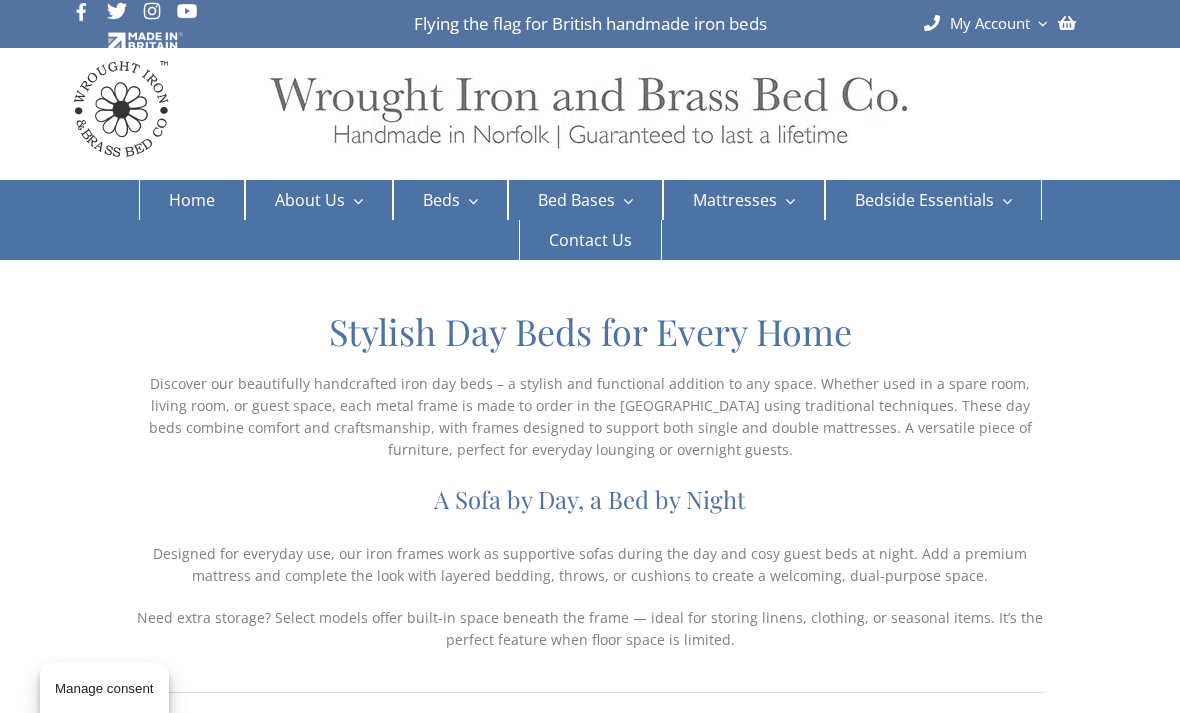 click on "Nickel Beds" at bounding box center (481, 337) 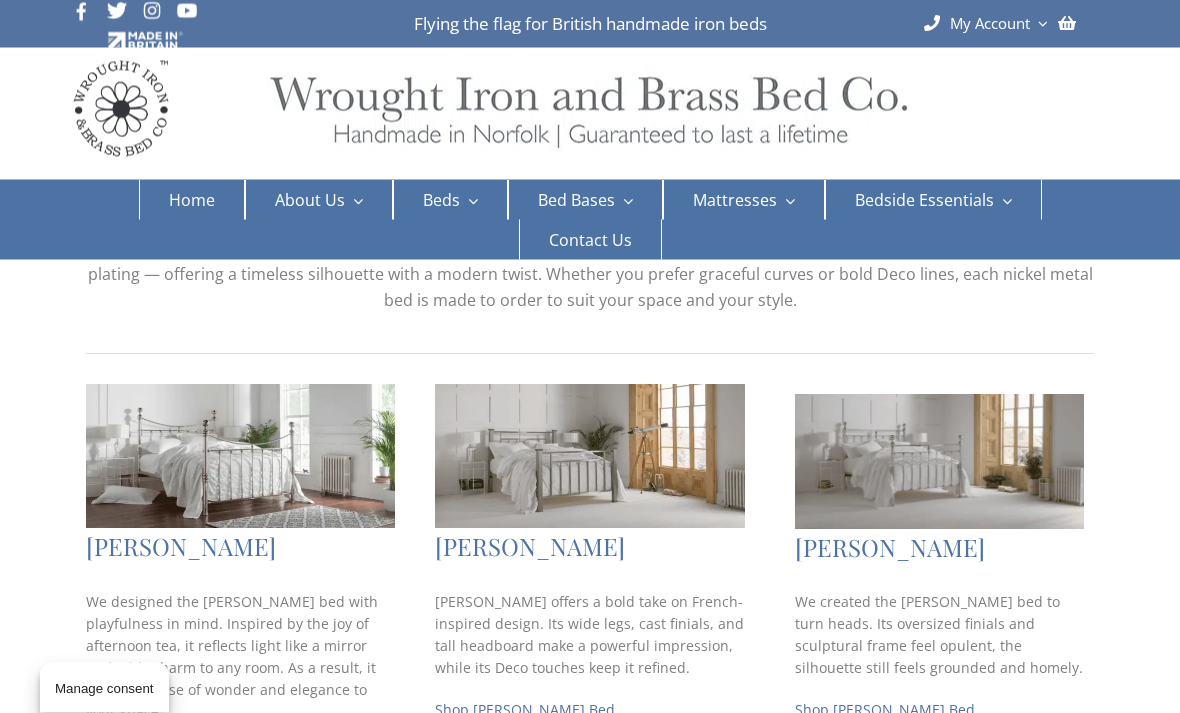 scroll, scrollTop: 282, scrollLeft: 0, axis: vertical 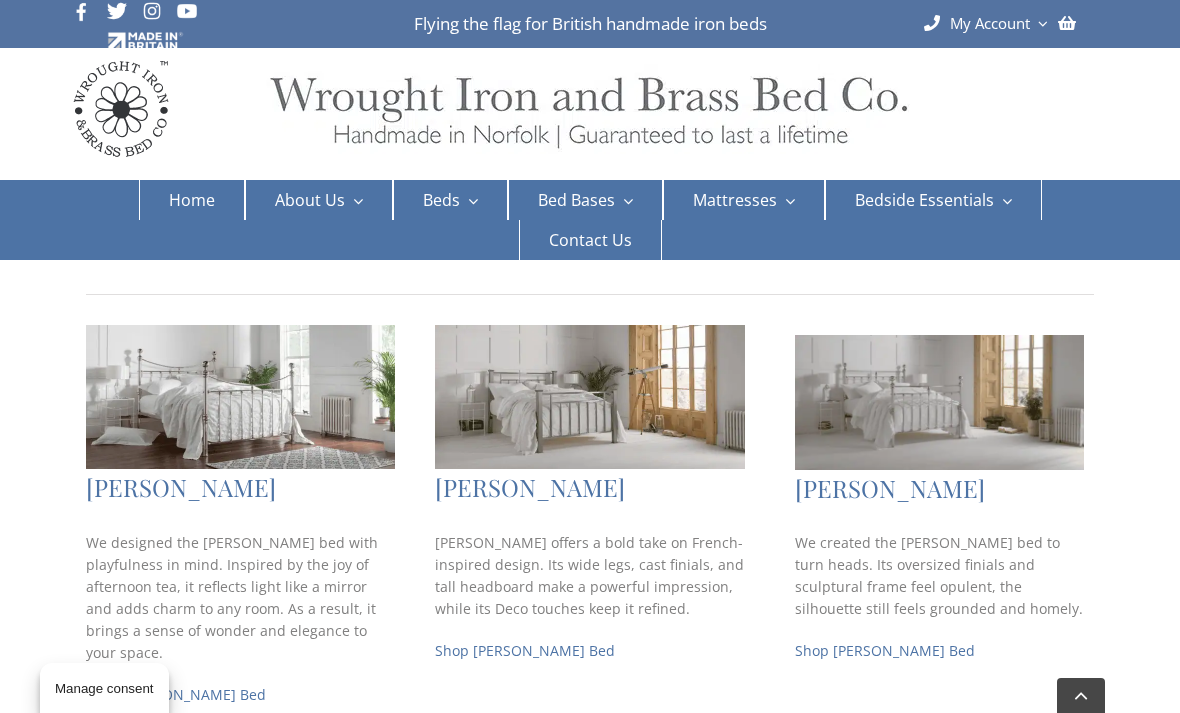 click on "We created the [PERSON_NAME] bed to turn heads. Its oversized finials and sculptural frame feel opulent,  the silhouette still feels grounded and homely." at bounding box center [939, 576] 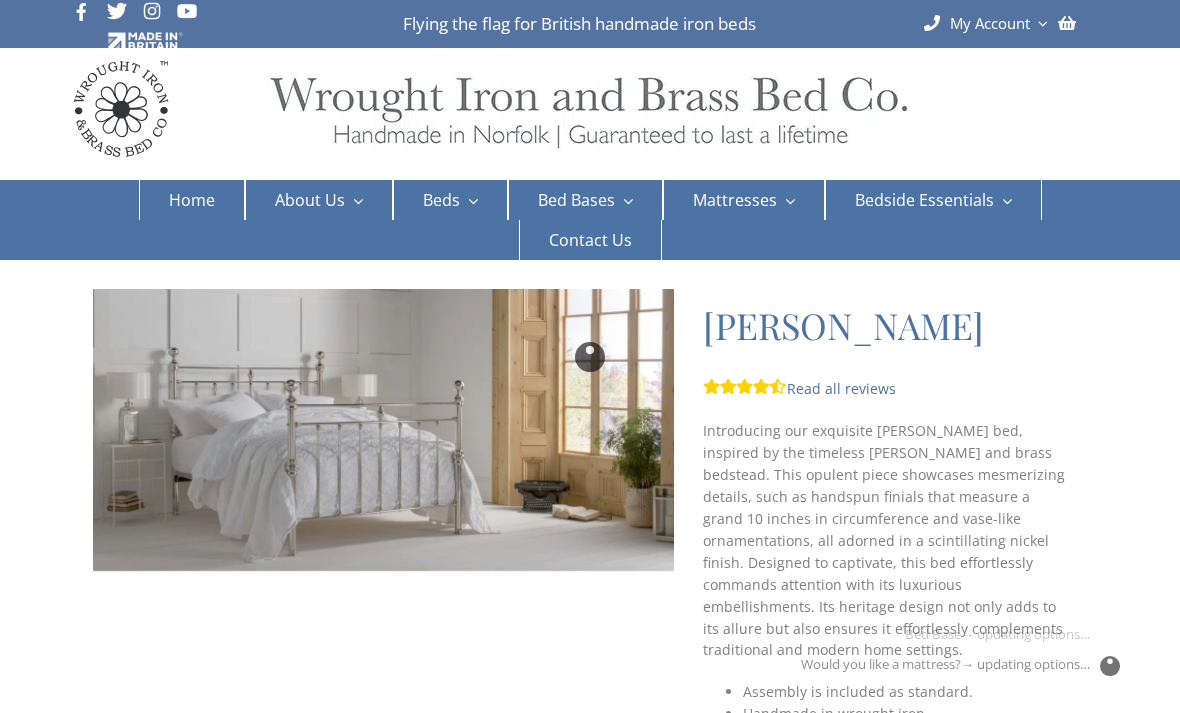 scroll, scrollTop: 0, scrollLeft: 0, axis: both 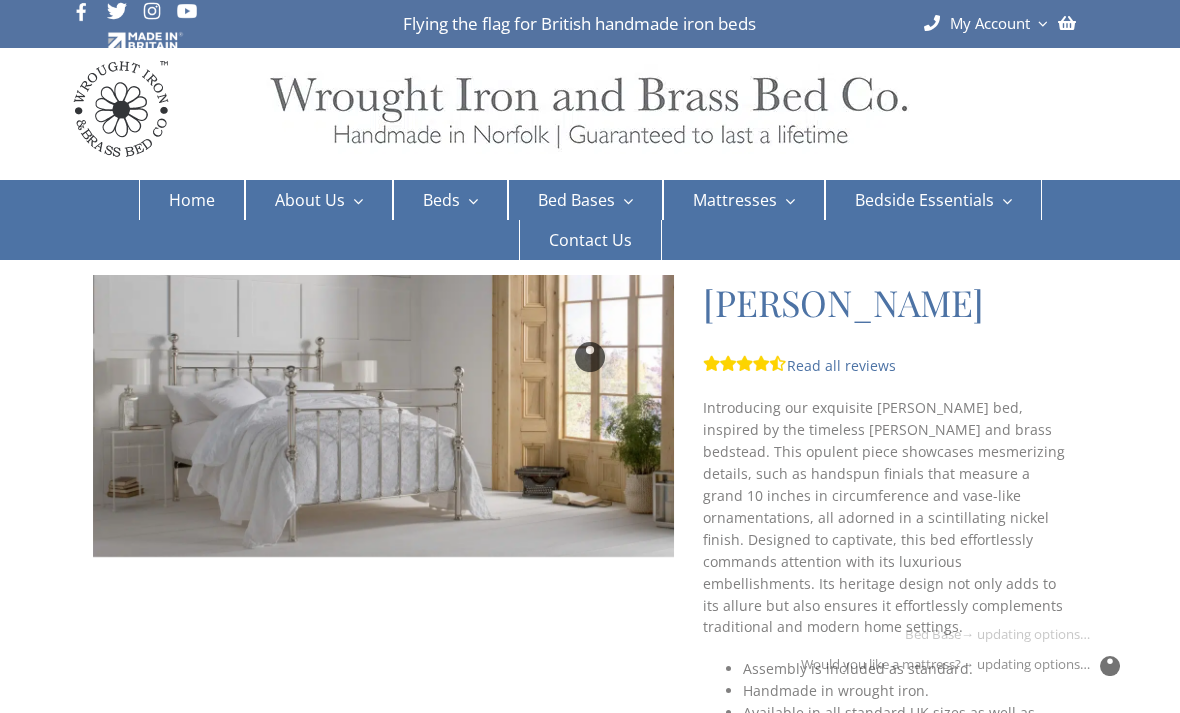 checkbox on "****" 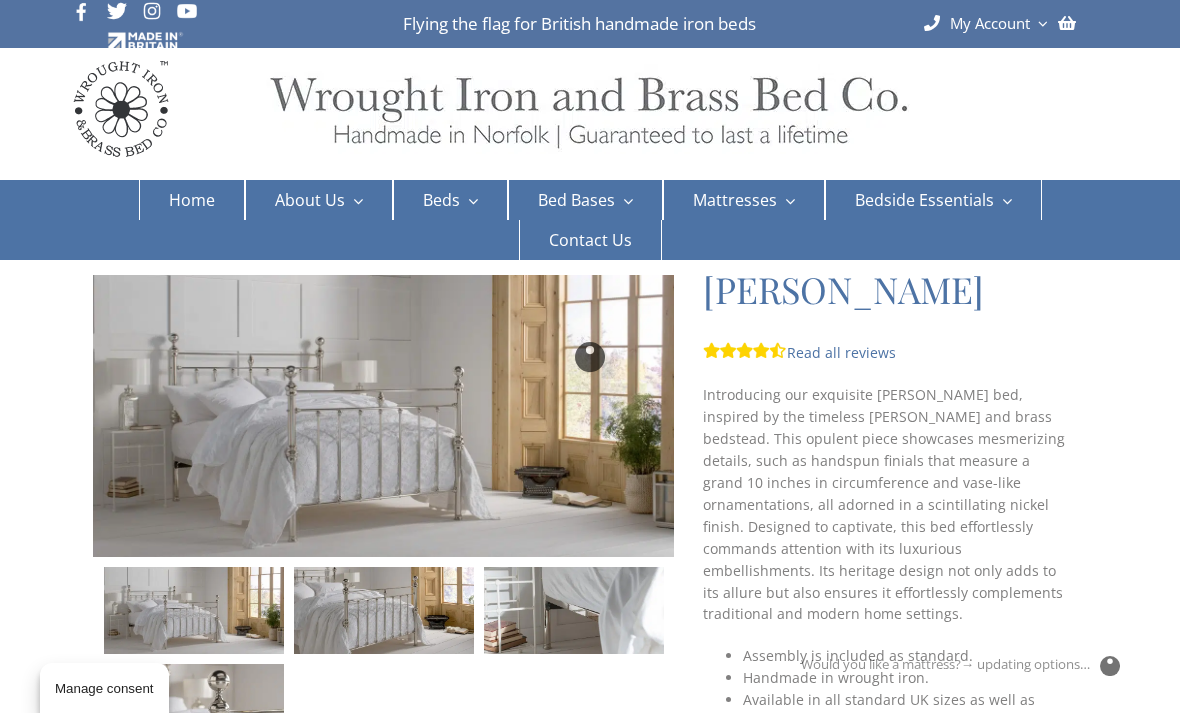 scroll, scrollTop: 48, scrollLeft: 0, axis: vertical 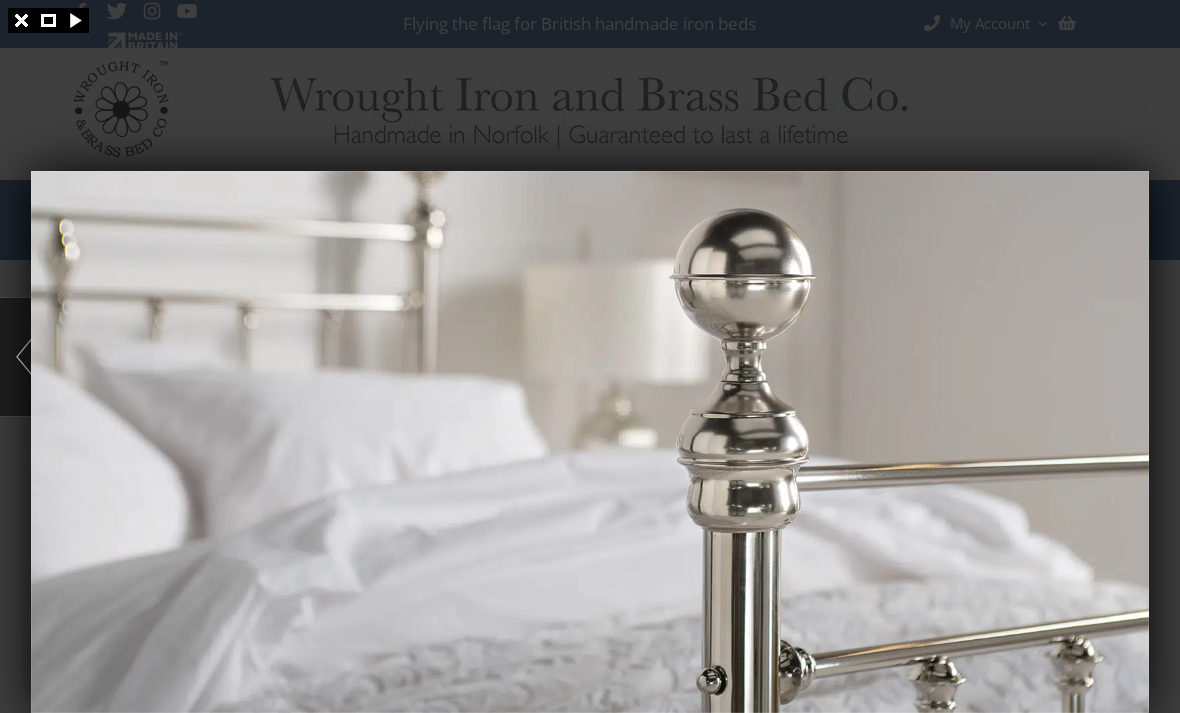 click at bounding box center (590, 442) 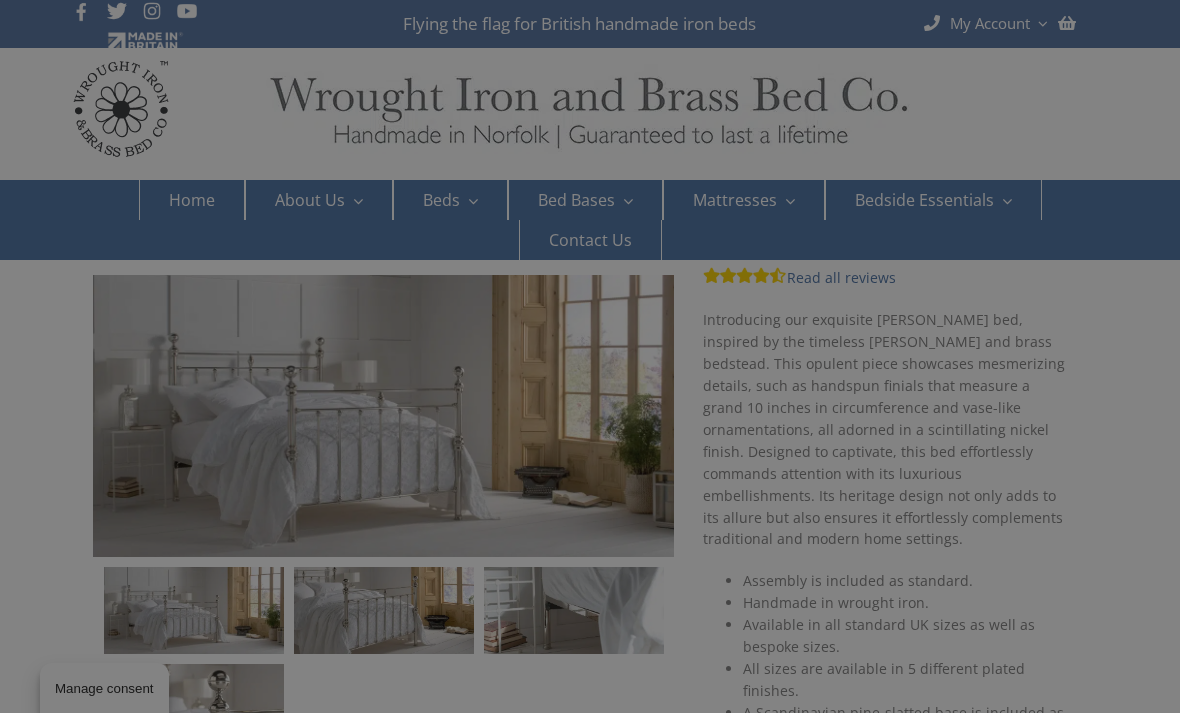 click at bounding box center [590, 356] 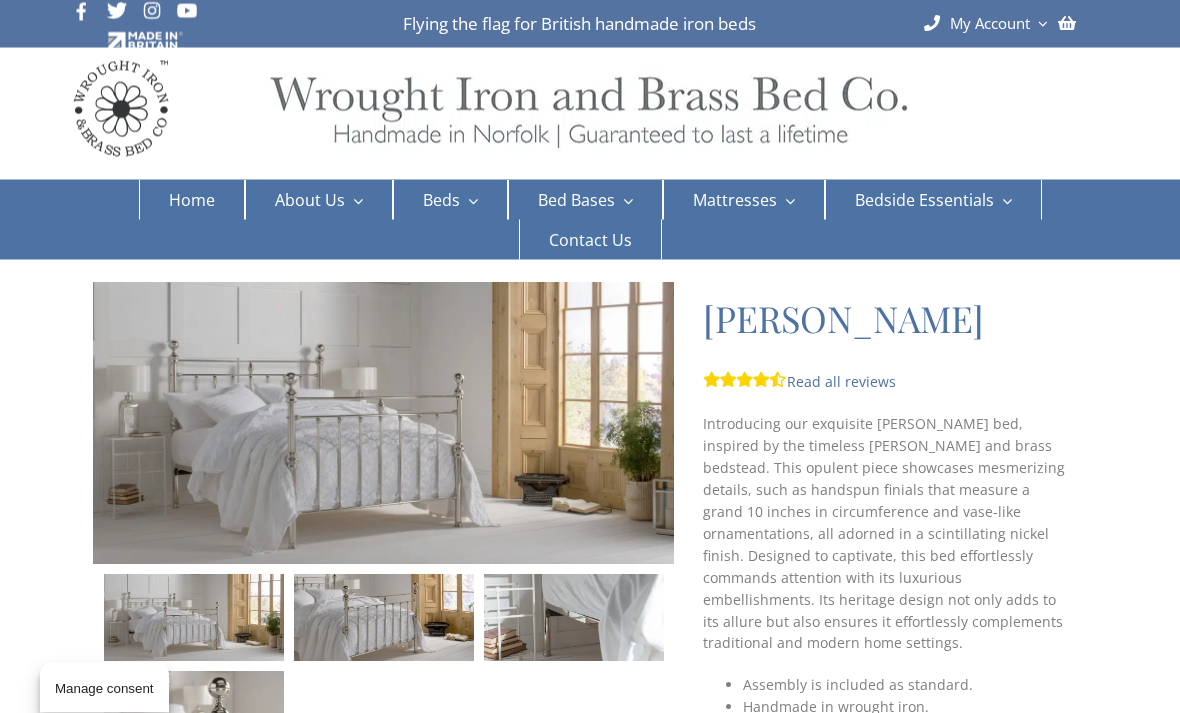 scroll, scrollTop: 0, scrollLeft: 0, axis: both 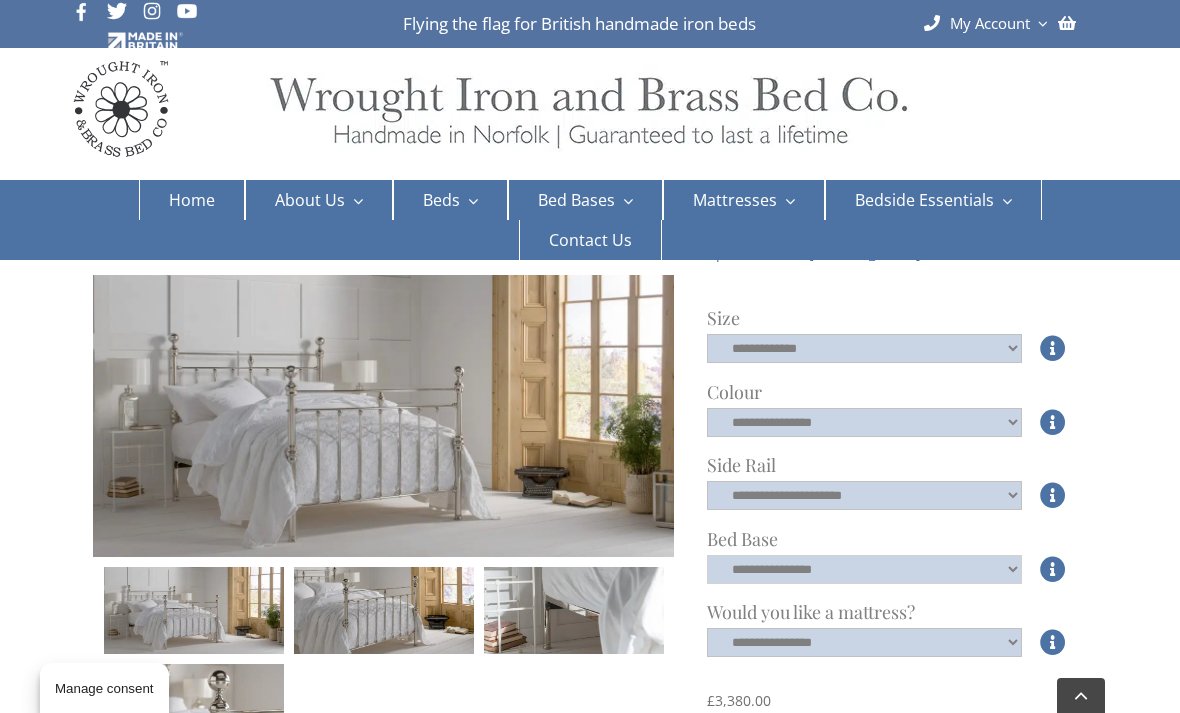 click on "**********" 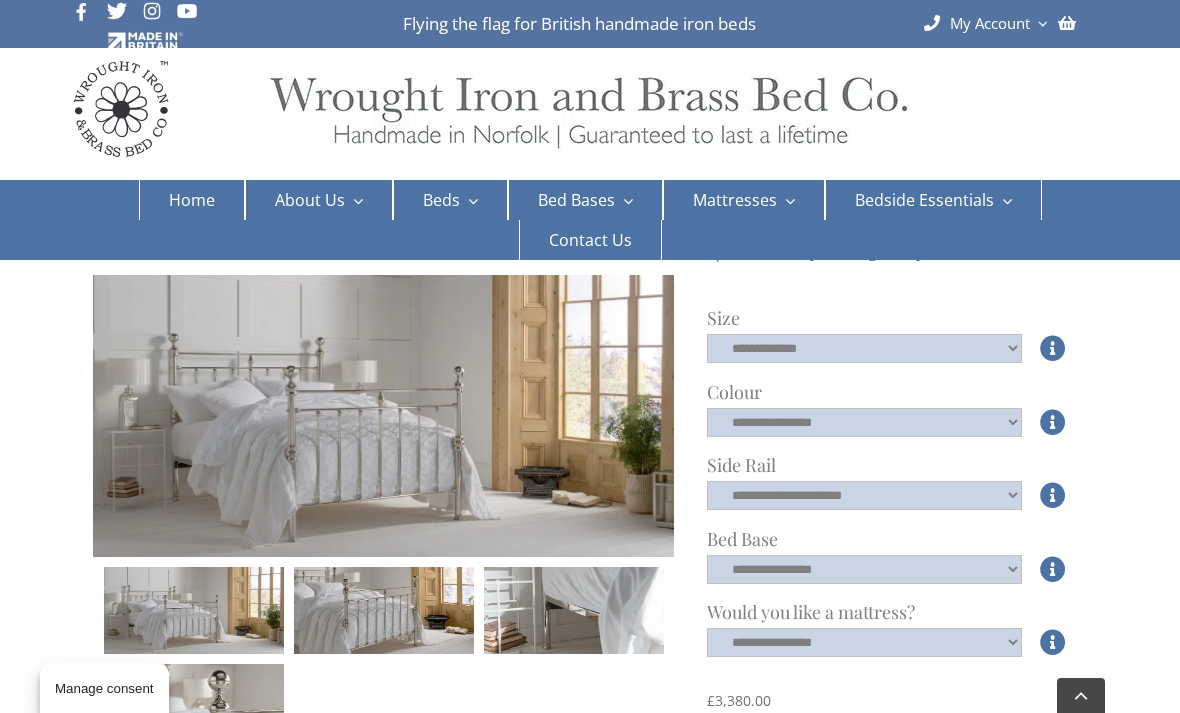 click on "Edwardian Style Beds" at bounding box center [882, 399] 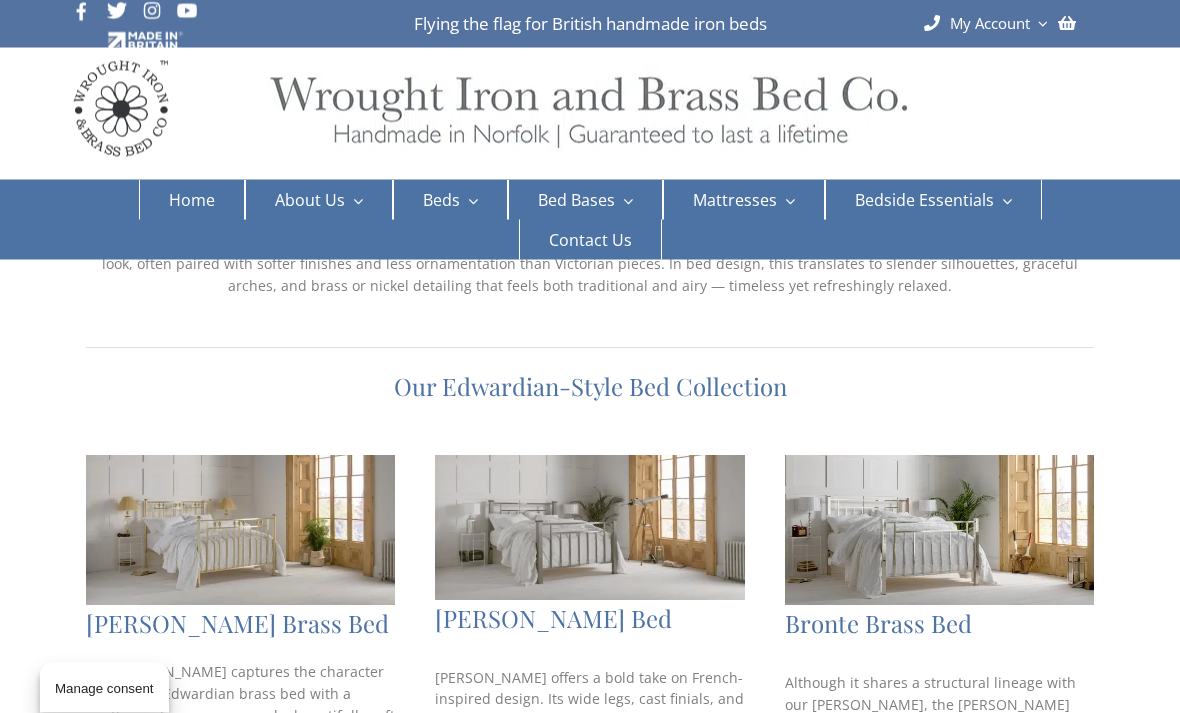 scroll, scrollTop: 144, scrollLeft: 0, axis: vertical 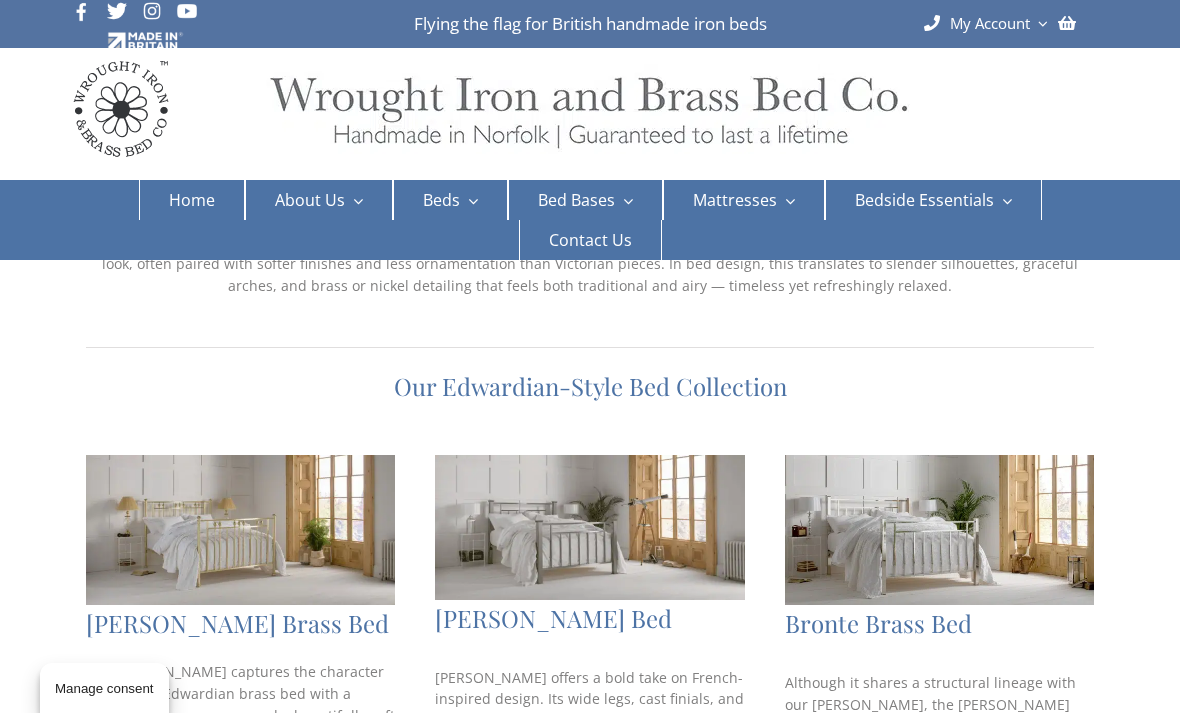 click on "Victorian Style Beds" at bounding box center (876, 430) 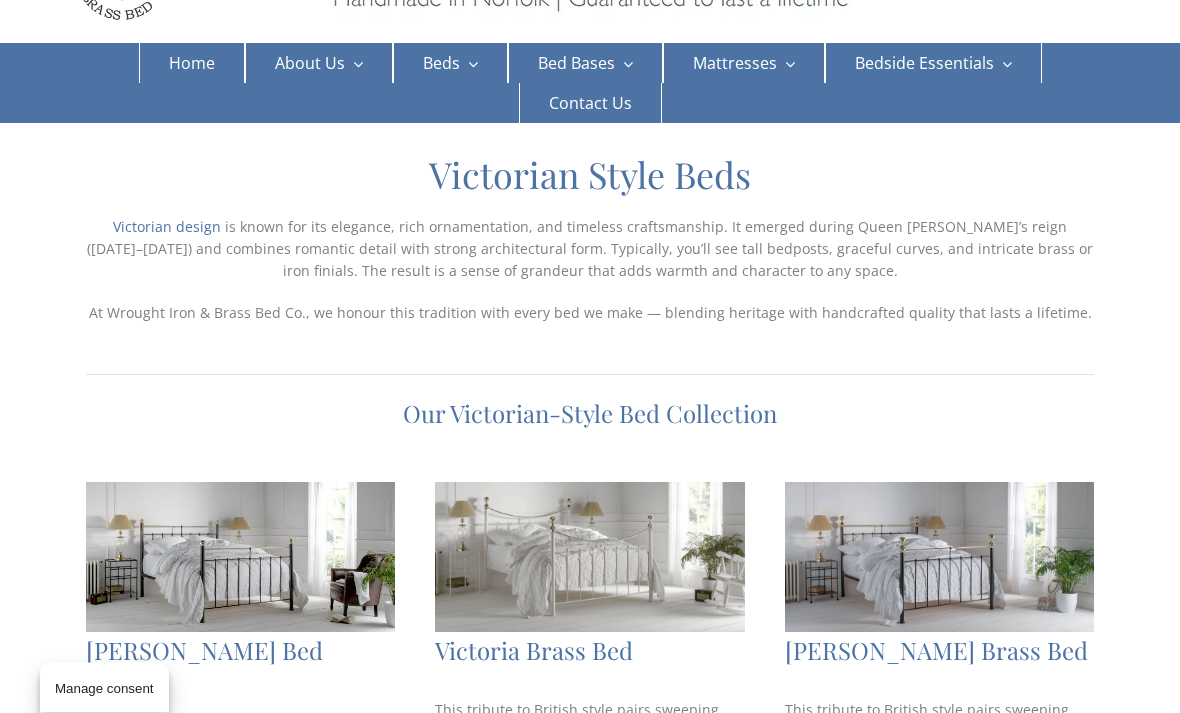 scroll, scrollTop: 0, scrollLeft: 0, axis: both 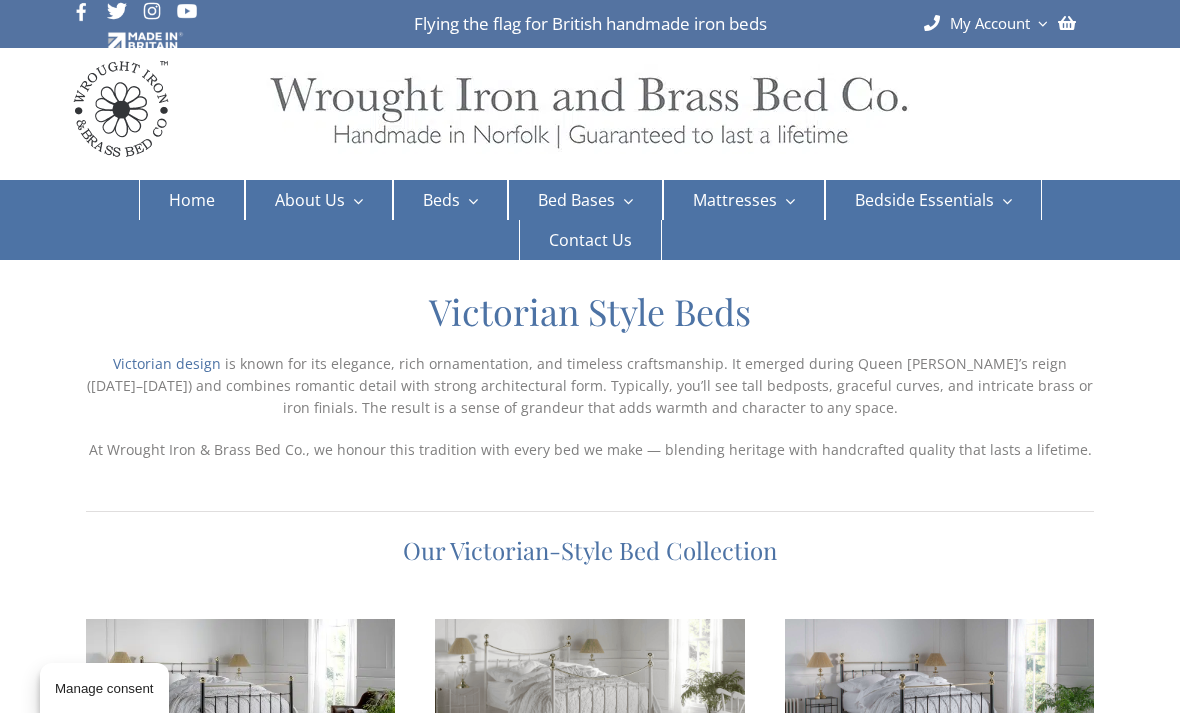 click on "Georgian Style Beds" at bounding box center (877, 306) 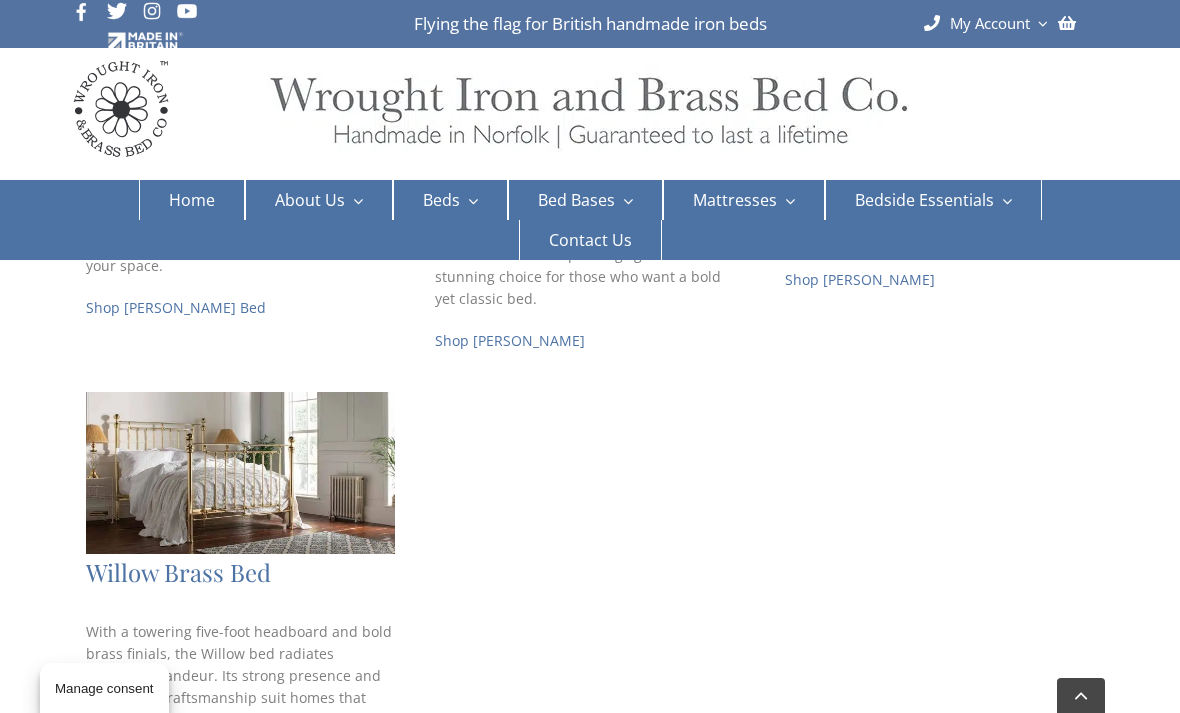 scroll, scrollTop: 735, scrollLeft: 0, axis: vertical 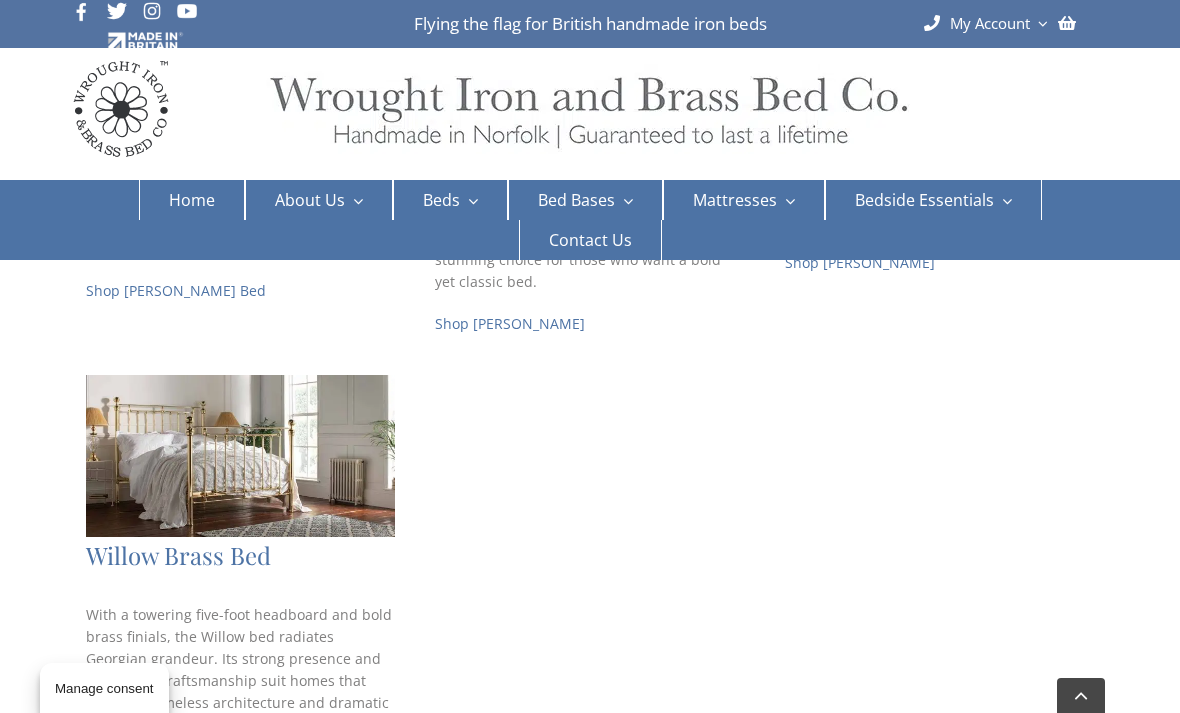 click at bounding box center [240, 456] 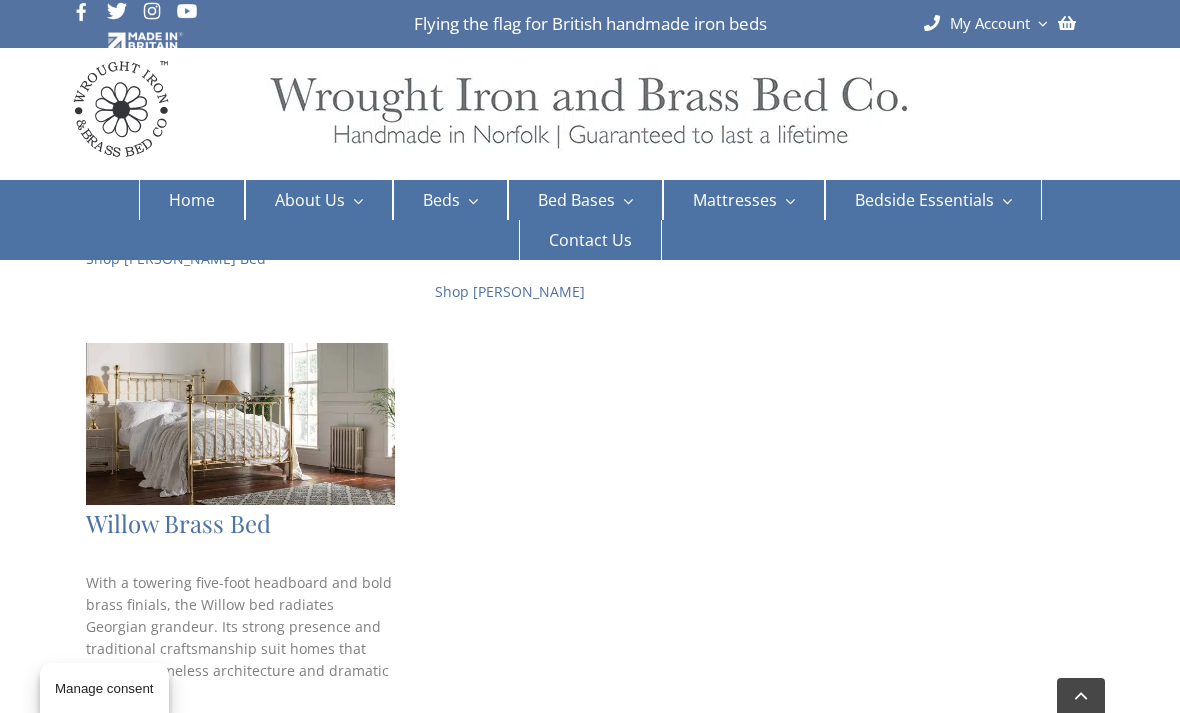 click at bounding box center (240, 424) 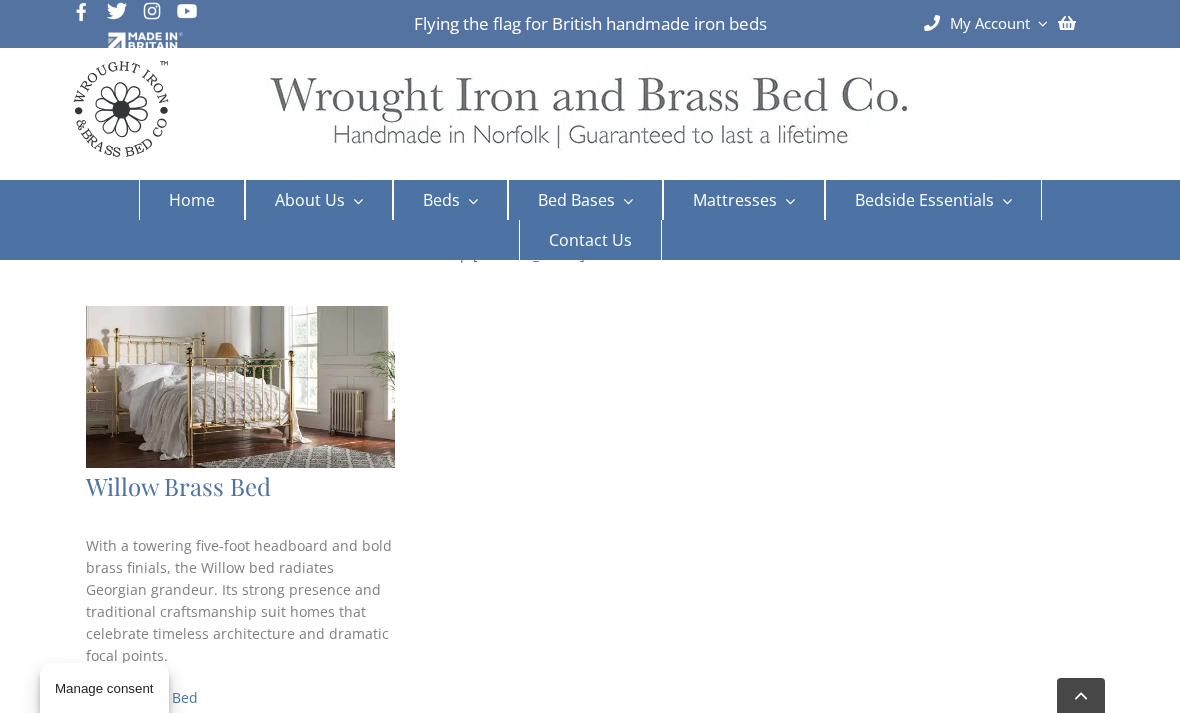 scroll, scrollTop: 953, scrollLeft: 0, axis: vertical 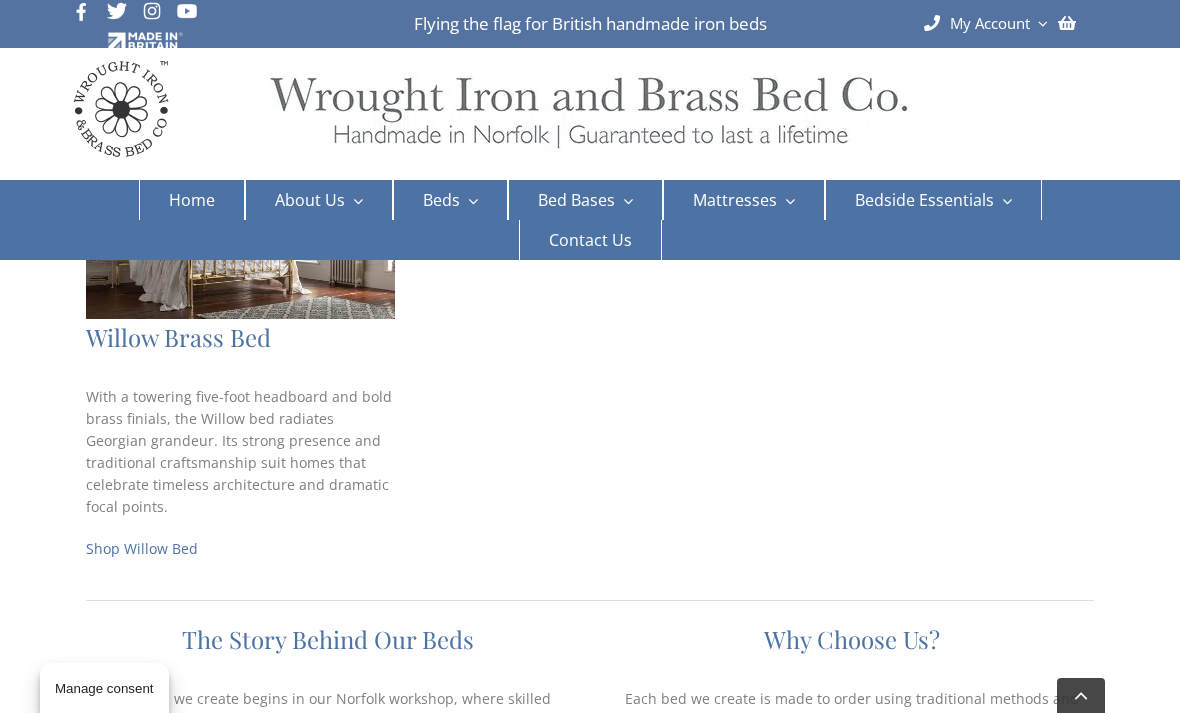 click on "Shop Willow Bed" at bounding box center [142, 548] 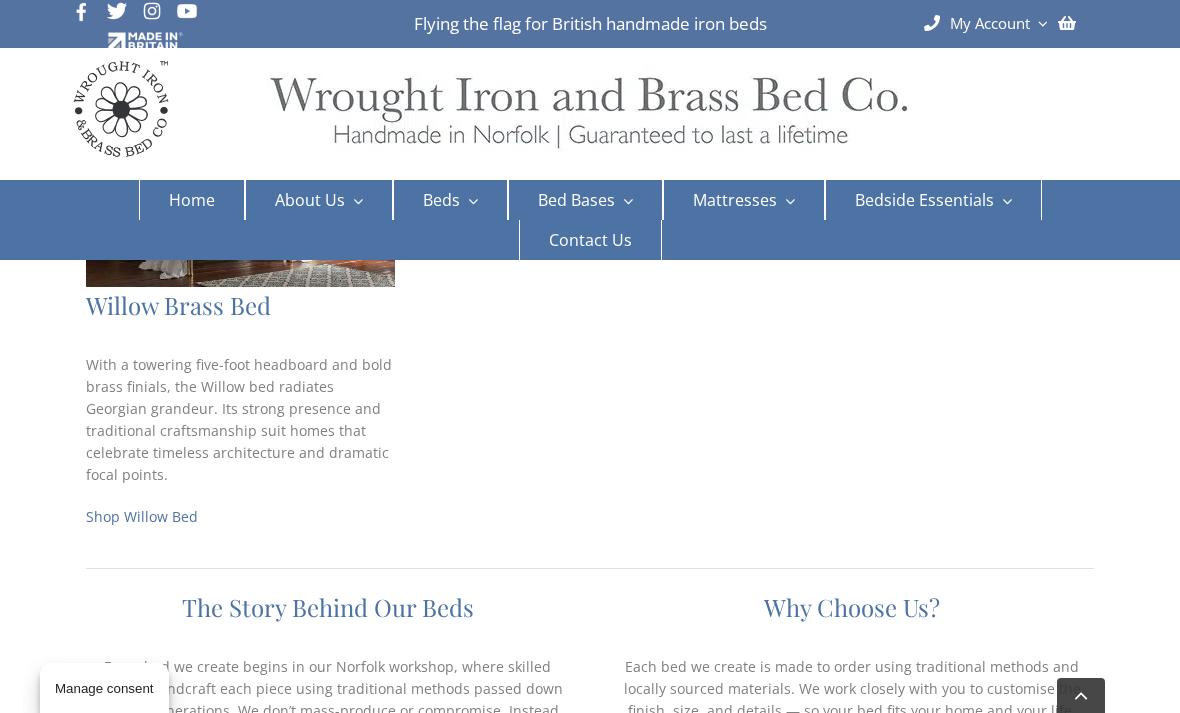 click on "Iron Beds" at bounding box center [449, 275] 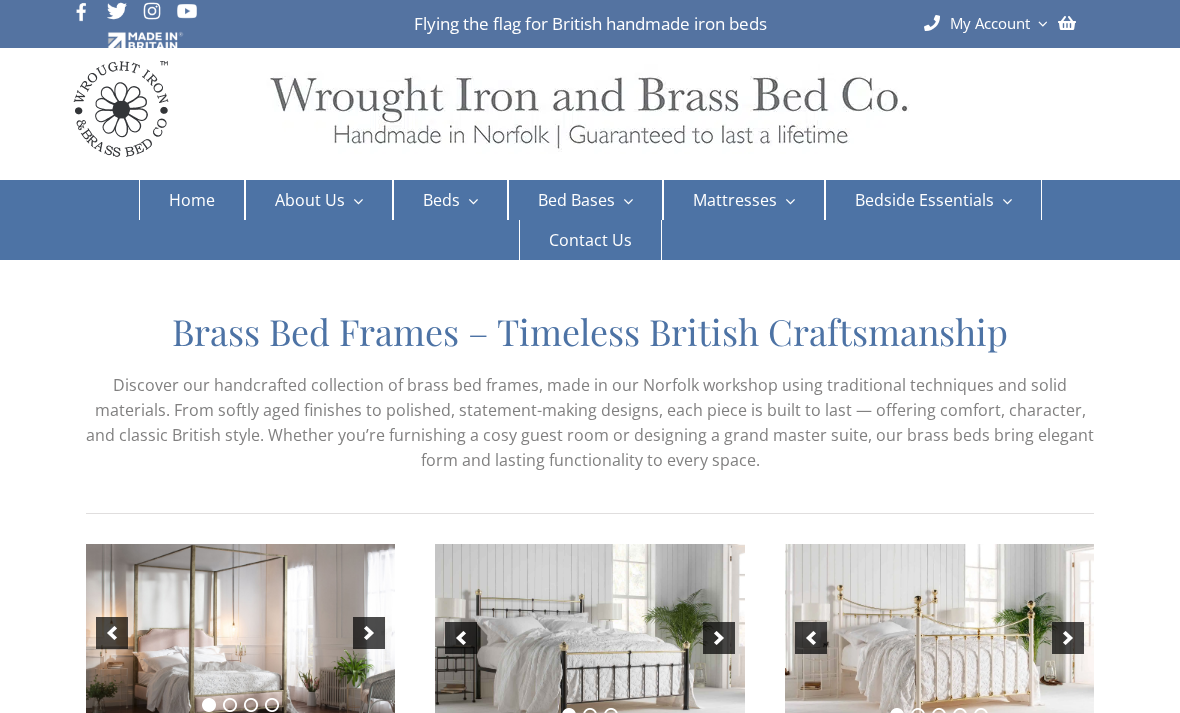 scroll, scrollTop: 0, scrollLeft: 0, axis: both 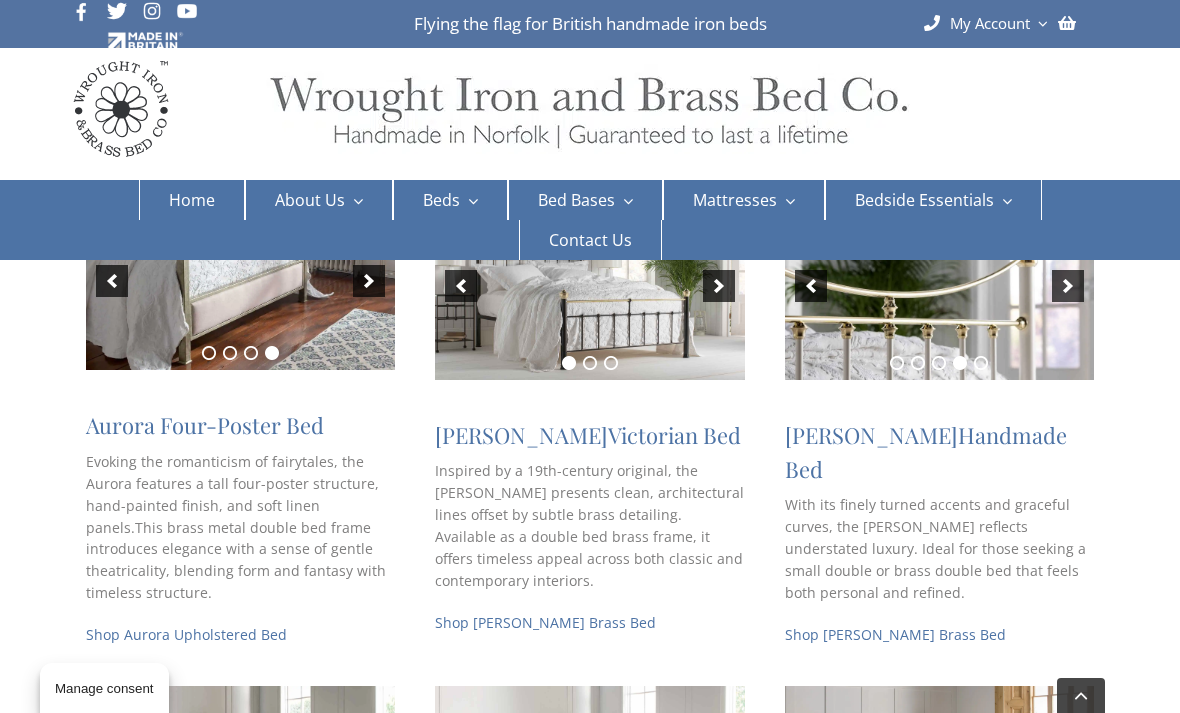 click on "Shop [PERSON_NAME] Brass Bed" at bounding box center (545, 622) 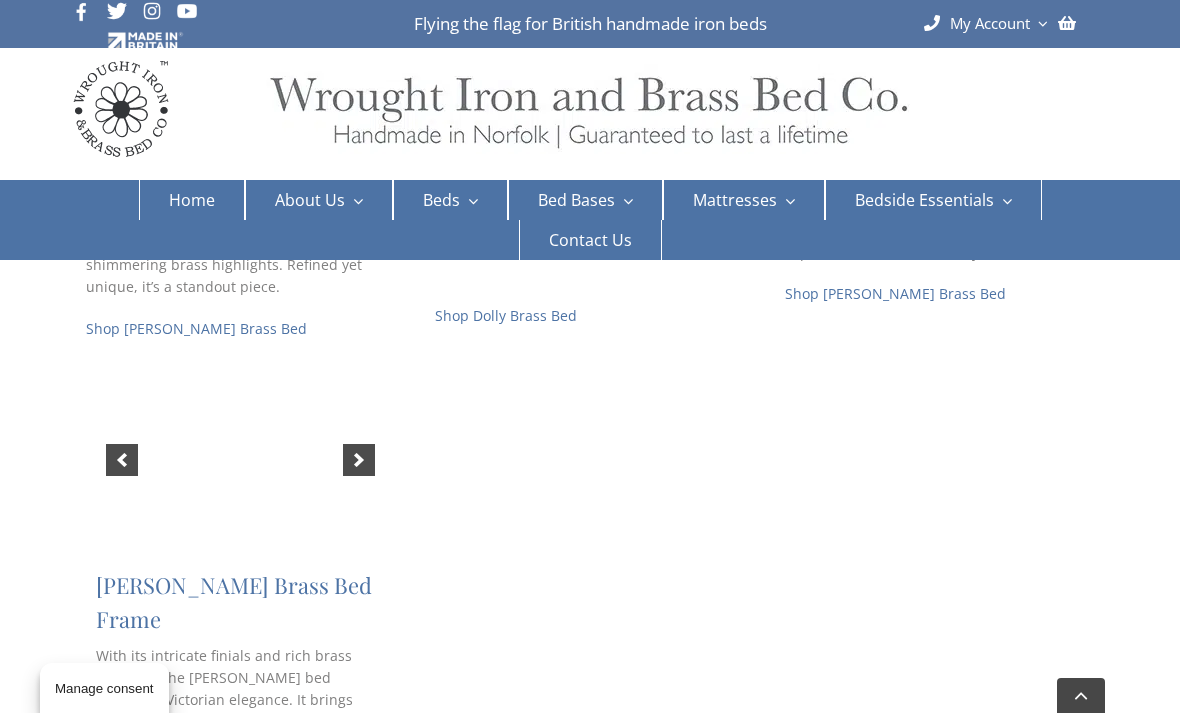 scroll, scrollTop: 1958, scrollLeft: 0, axis: vertical 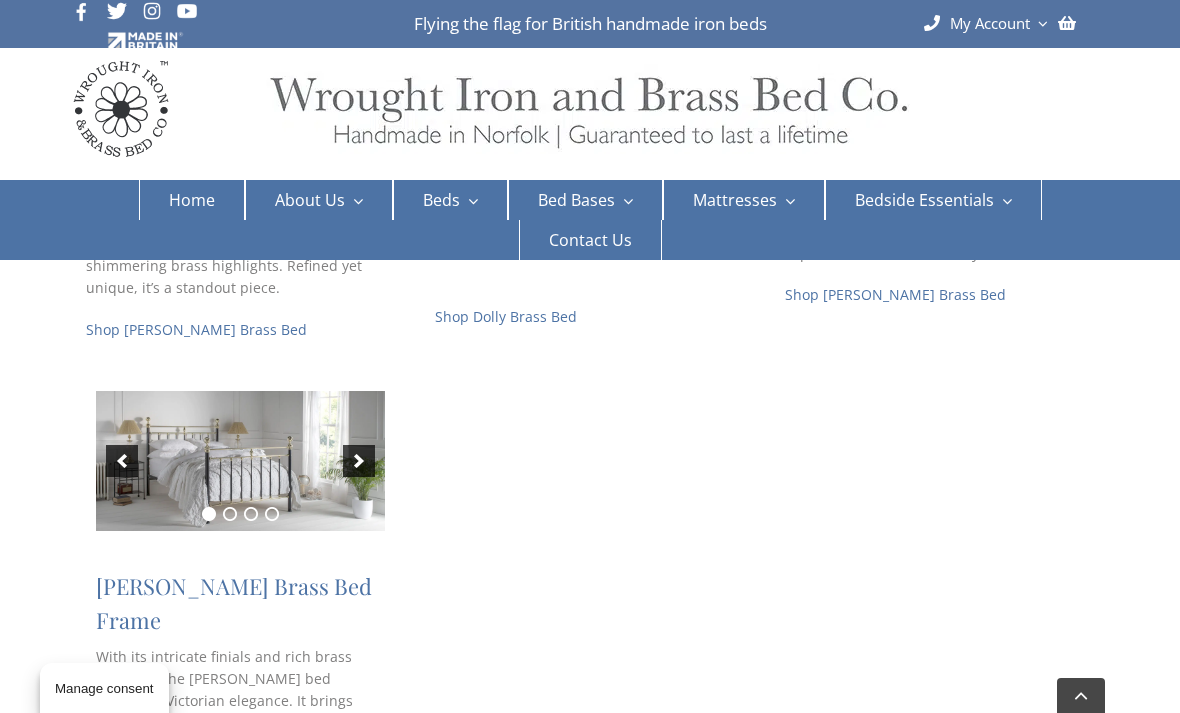 click at bounding box center (359, 461) 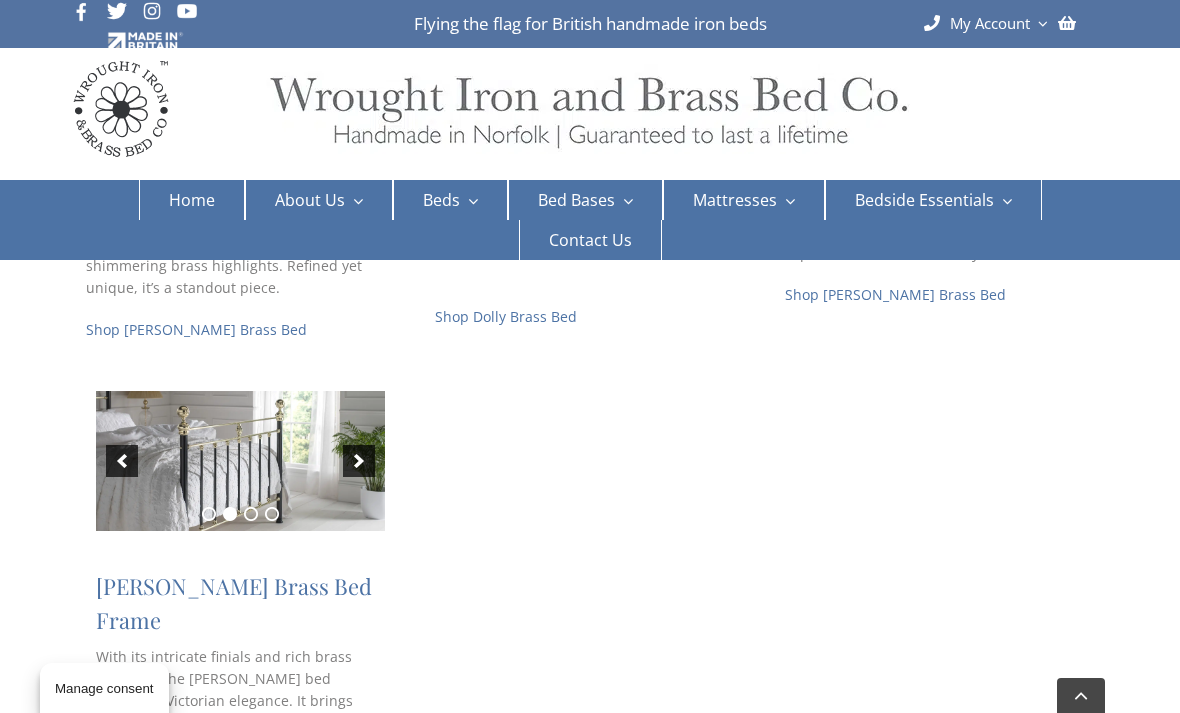click at bounding box center (359, 461) 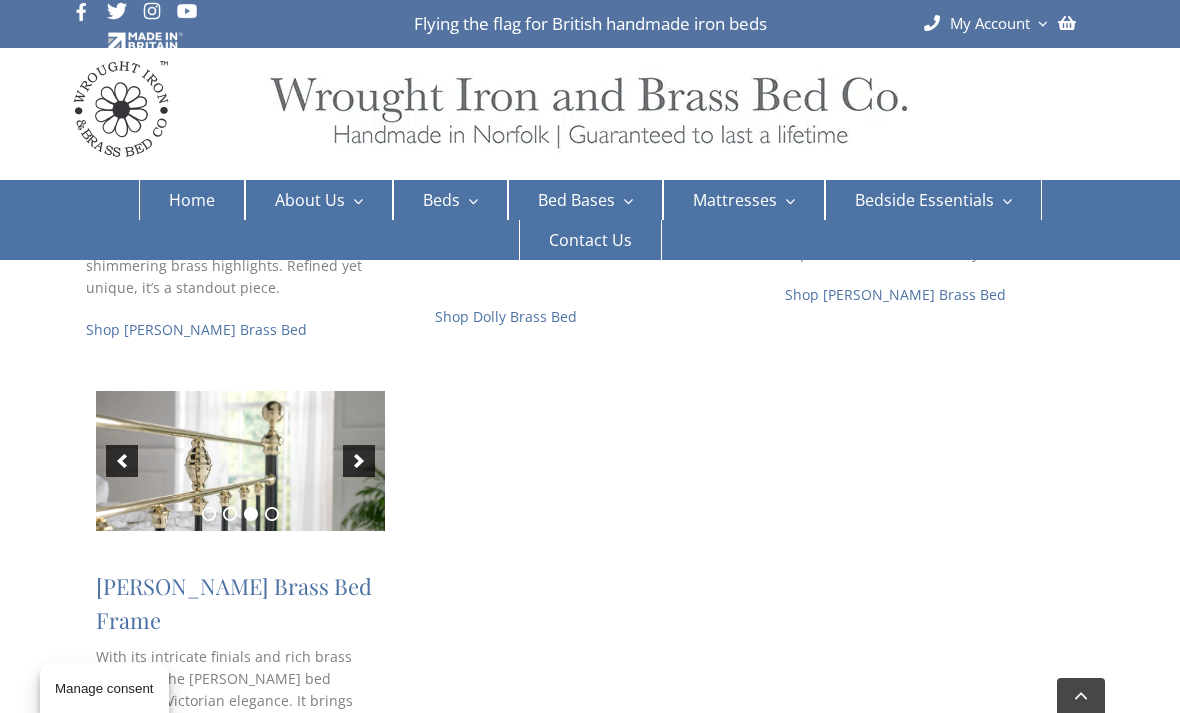click at bounding box center (359, 461) 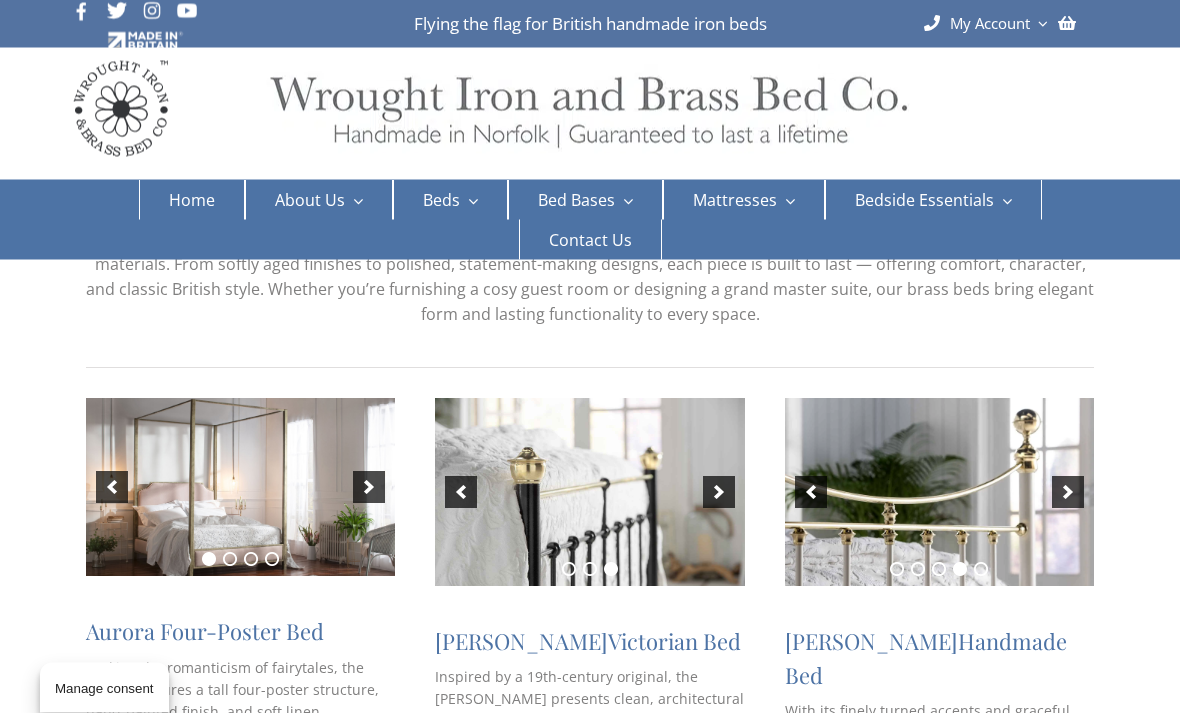 scroll, scrollTop: 0, scrollLeft: 0, axis: both 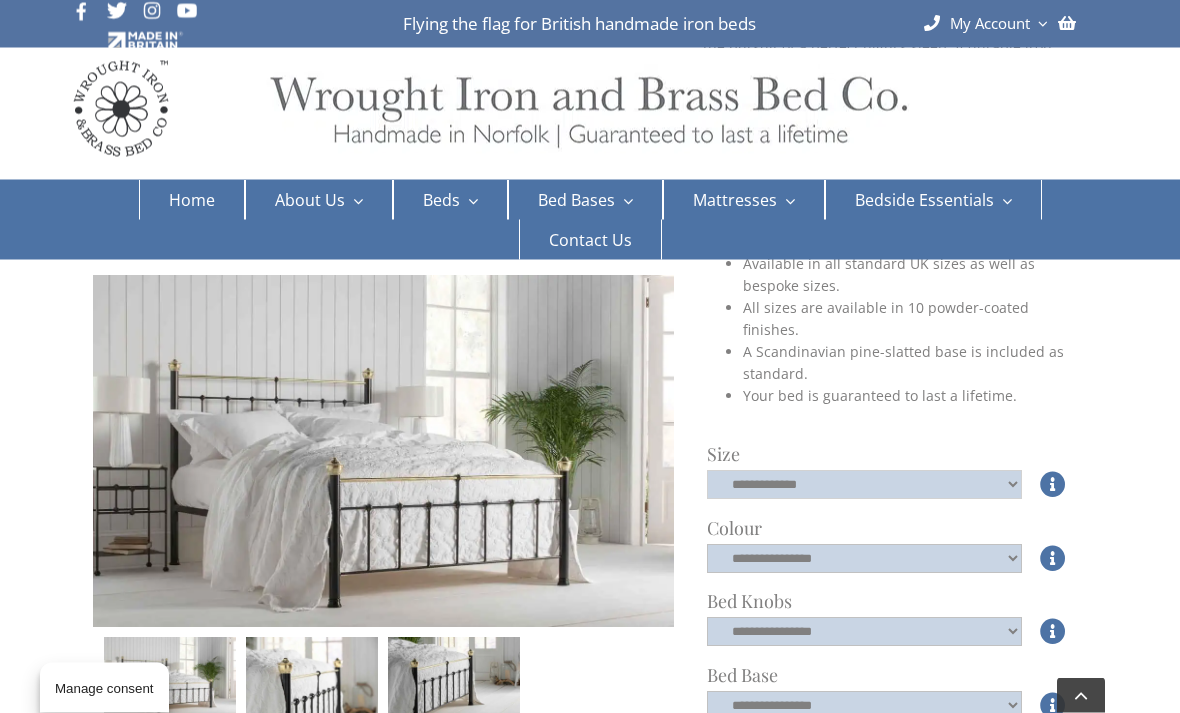 click on "**********" 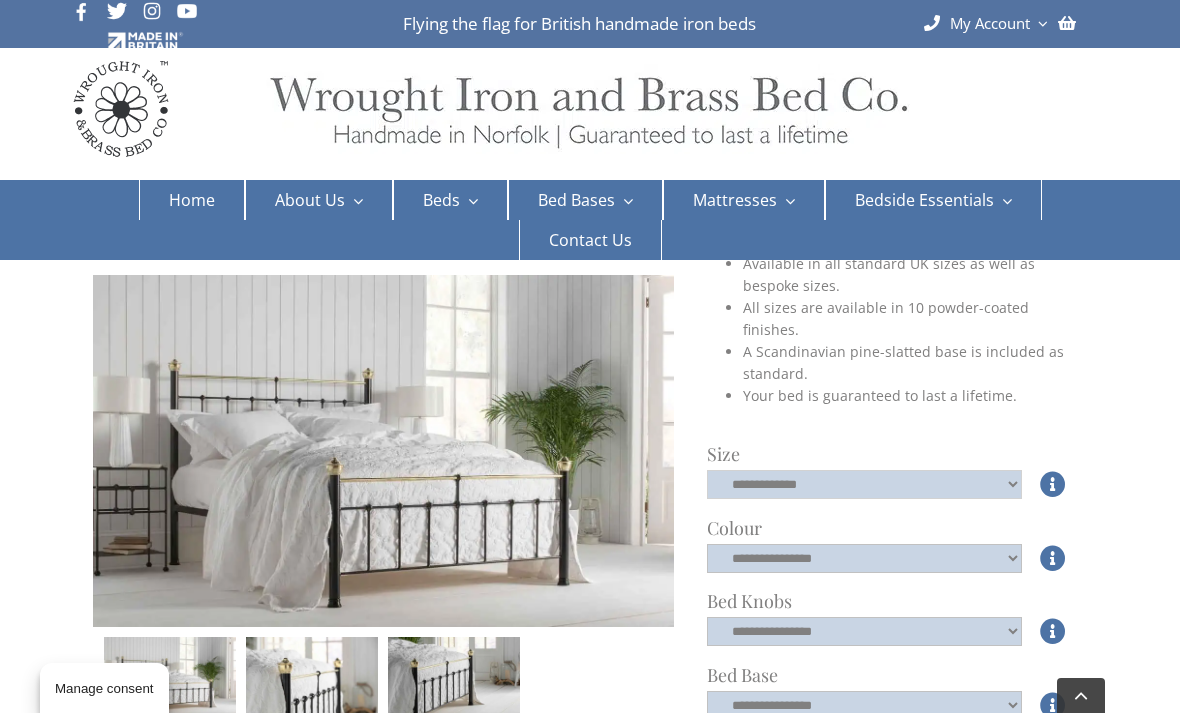select on "*****" 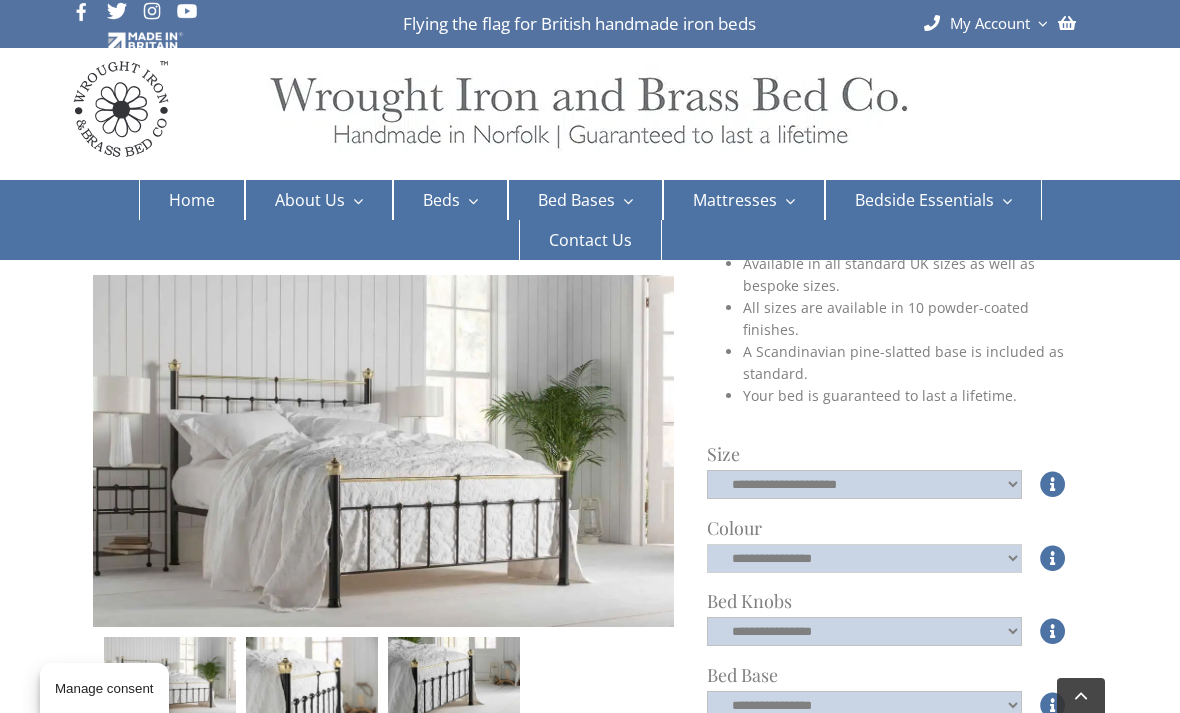 click on "**********" 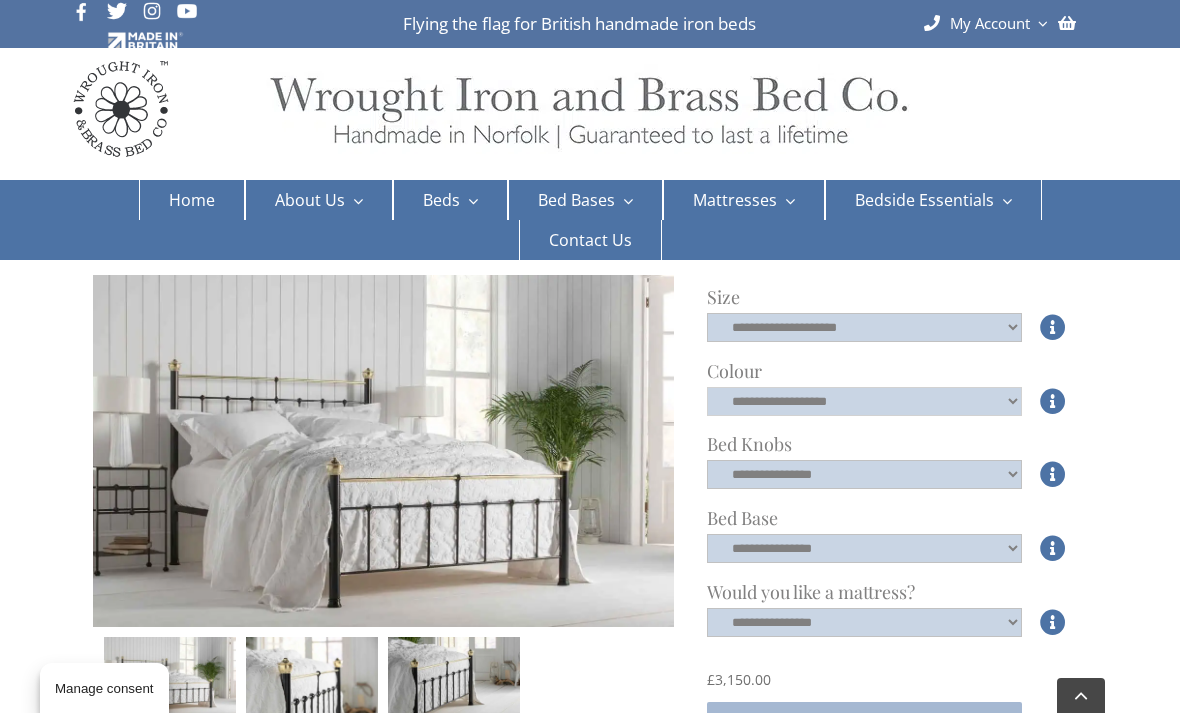 scroll, scrollTop: 573, scrollLeft: 0, axis: vertical 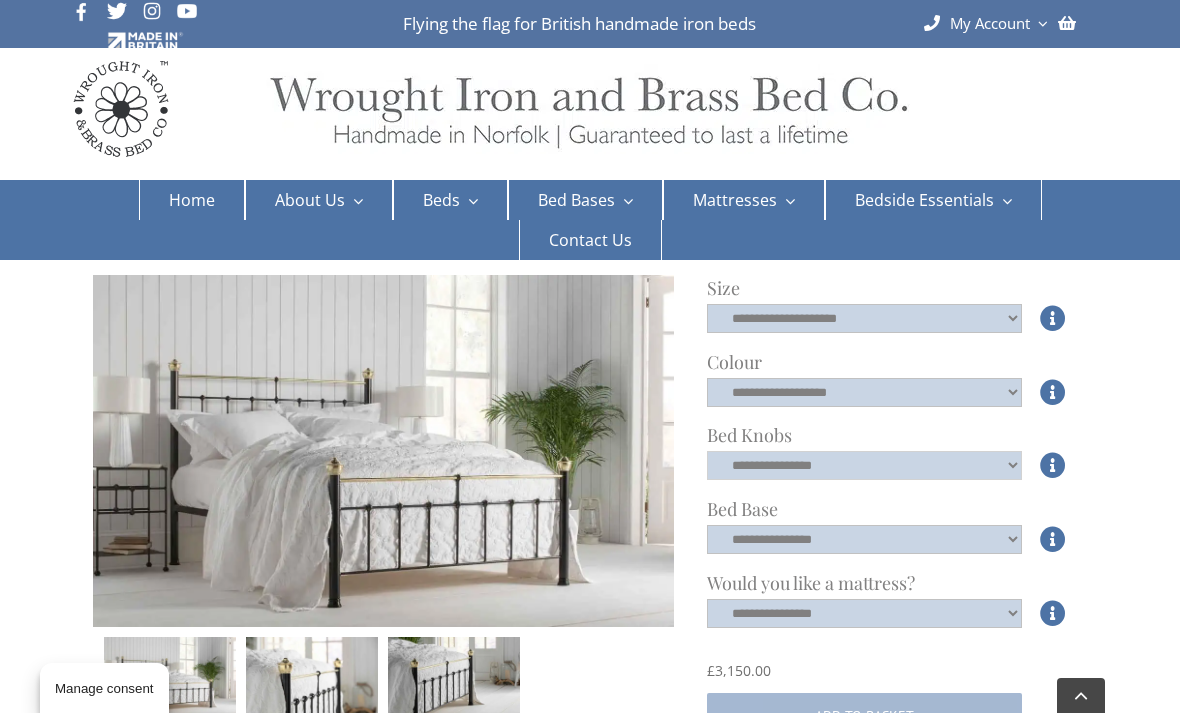 click on "**********" 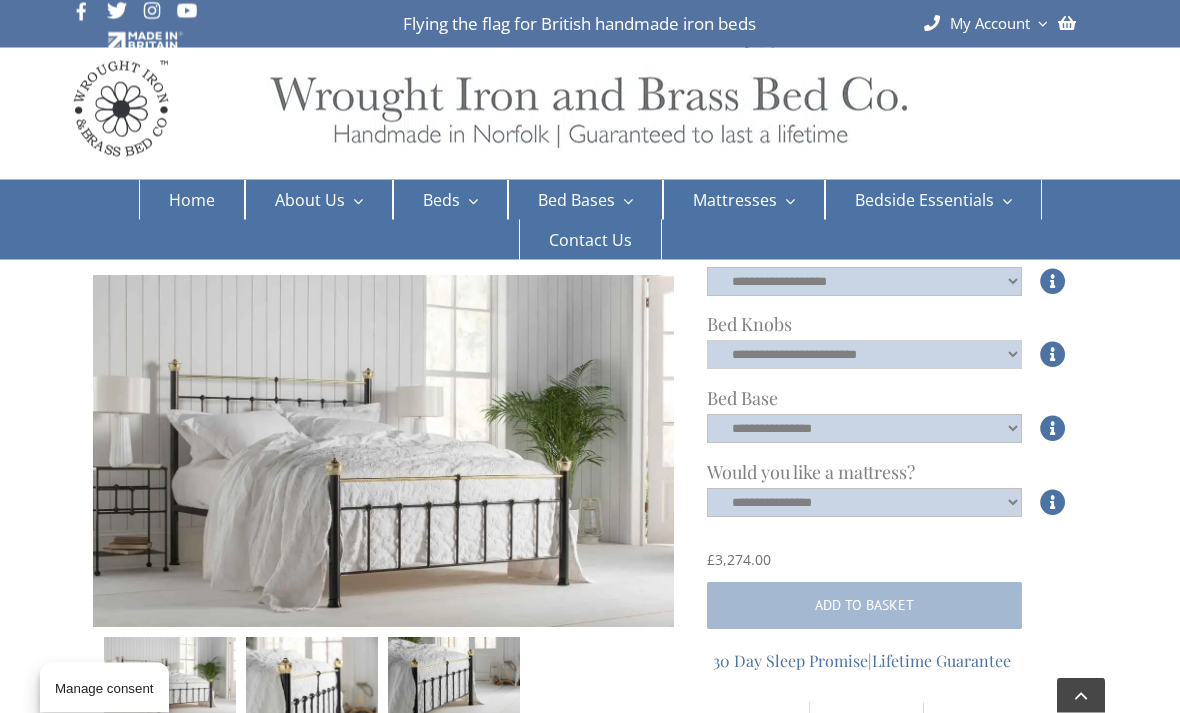 scroll, scrollTop: 689, scrollLeft: 0, axis: vertical 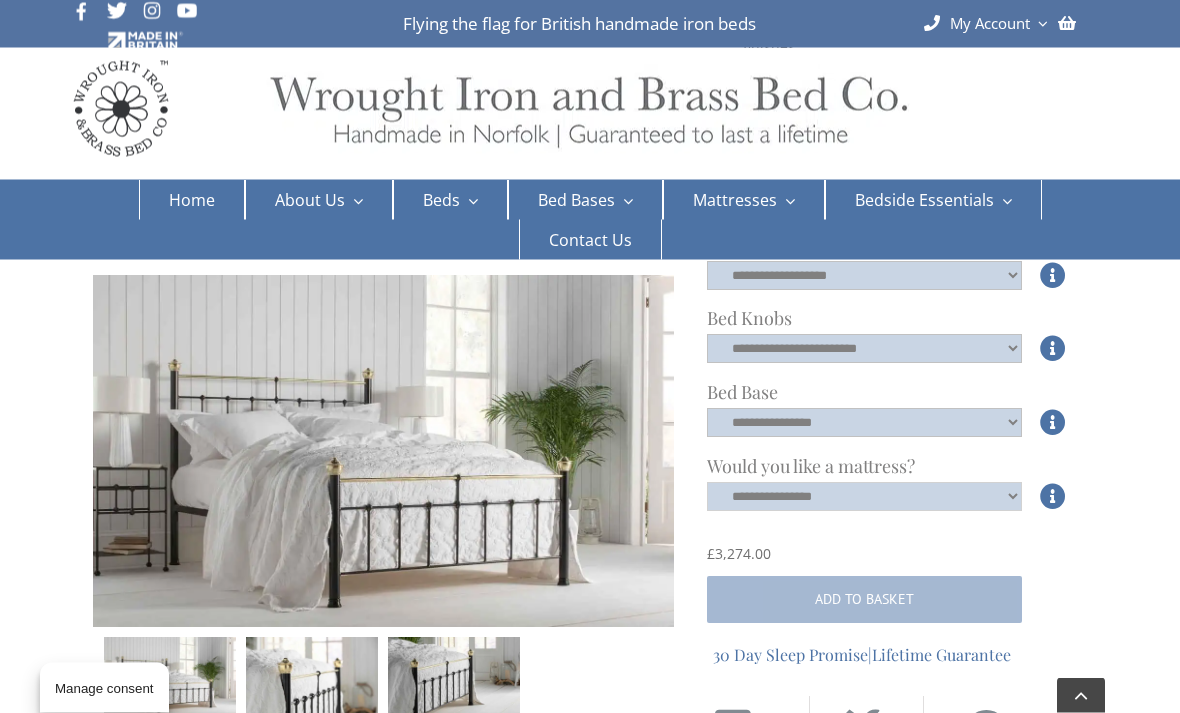 click on "**********" at bounding box center (864, 497) 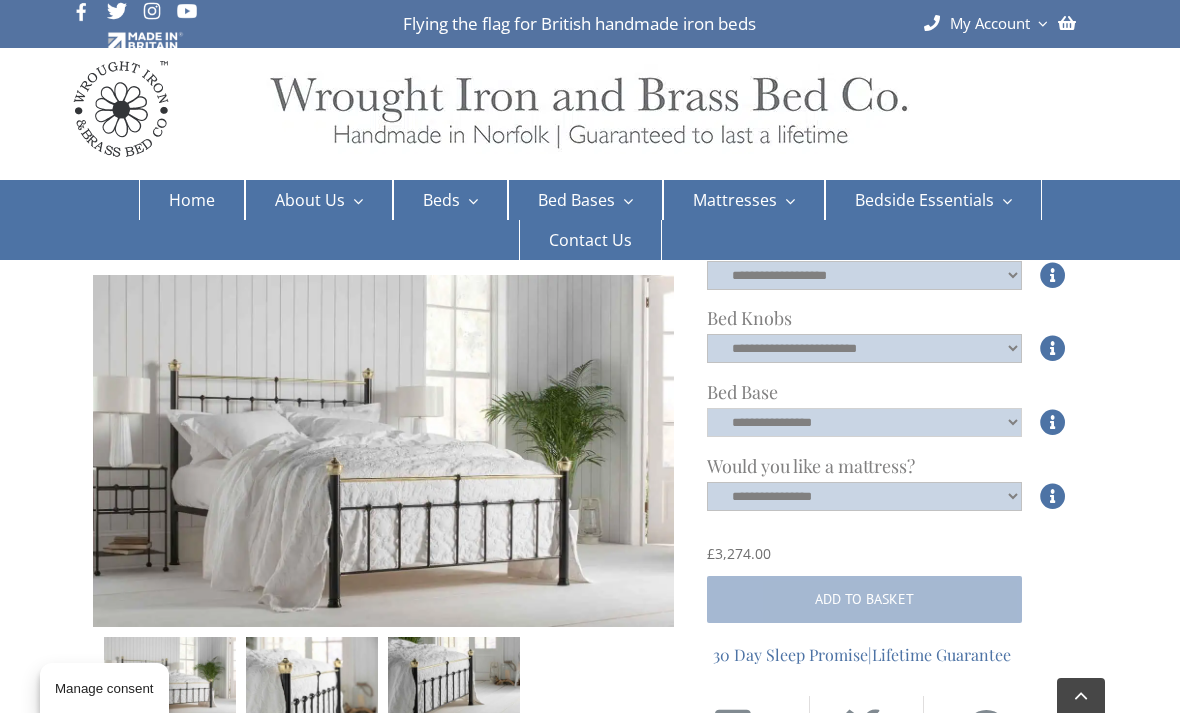 click on "**********" 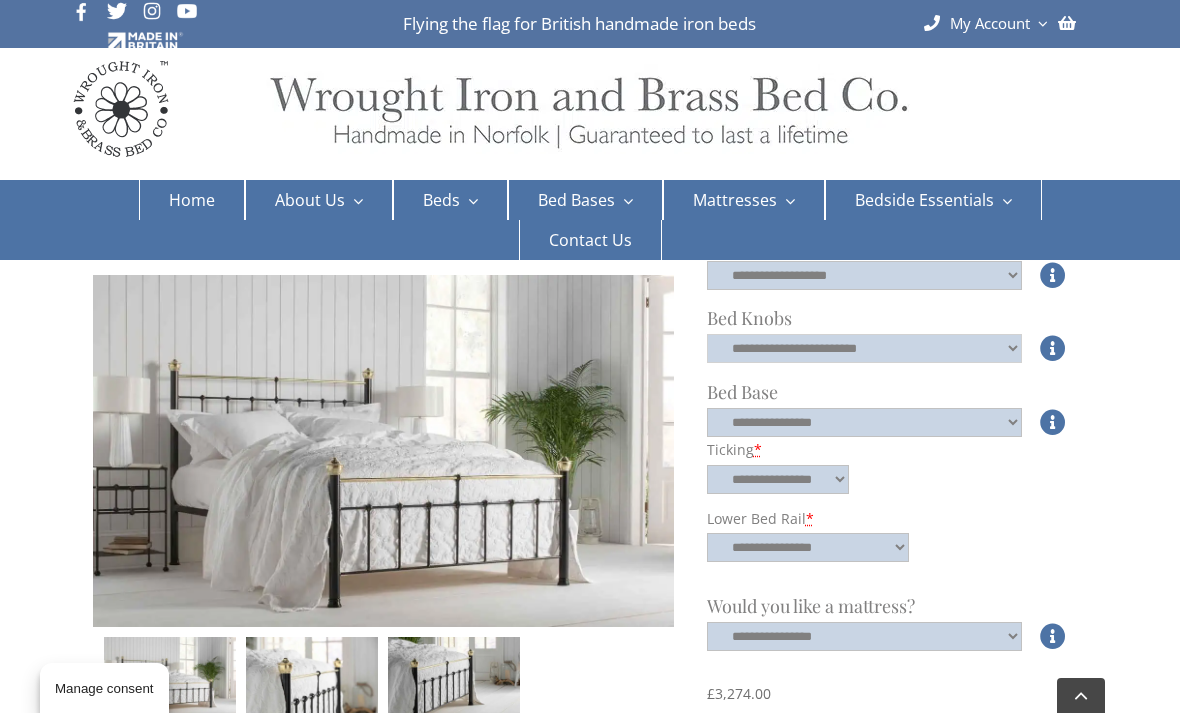 click on "**********" 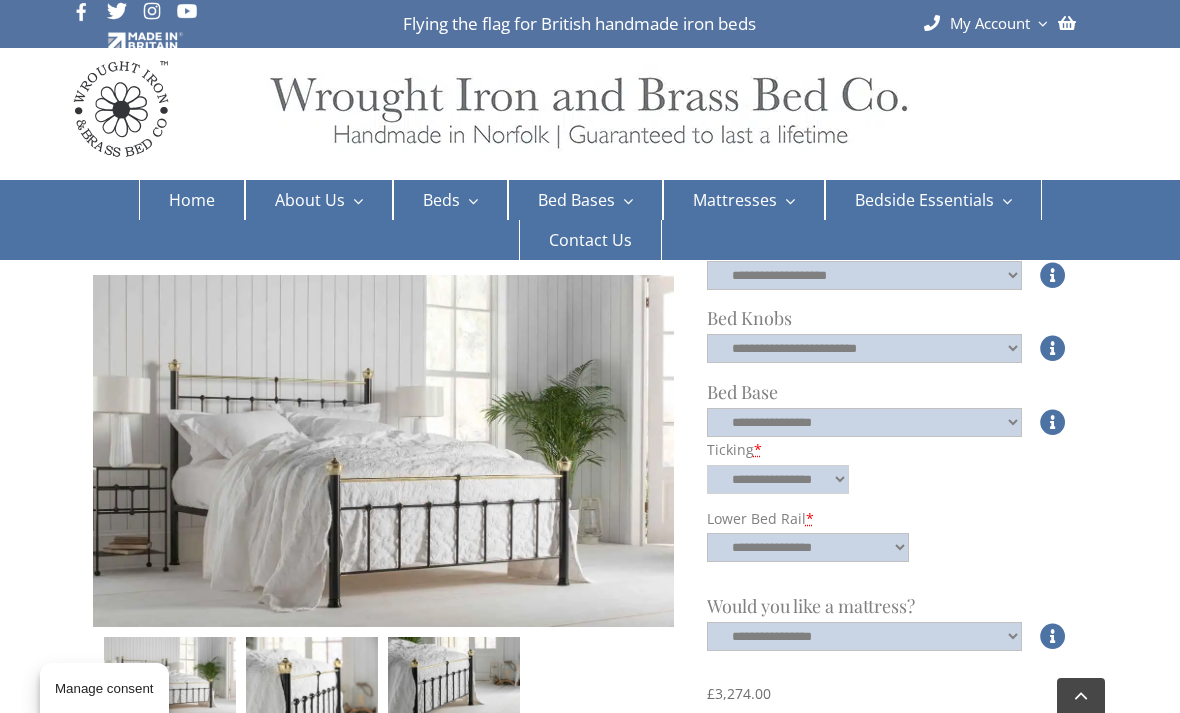 click on "**********" at bounding box center [778, 479] 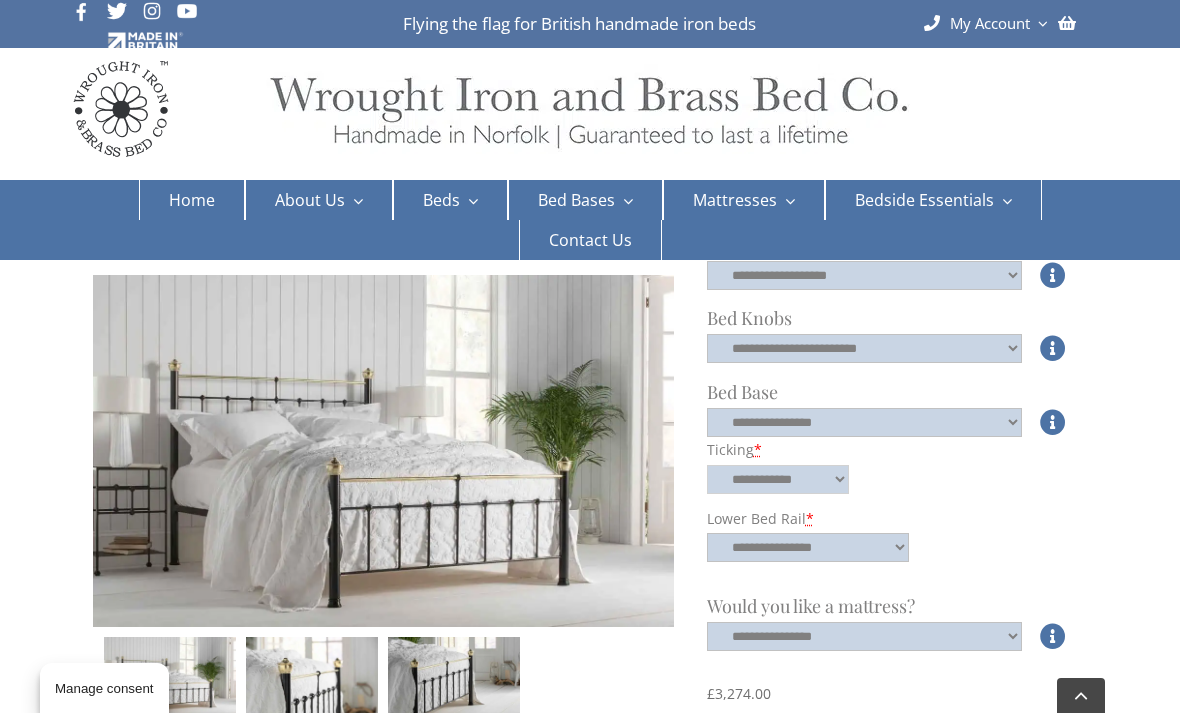 select on "**********" 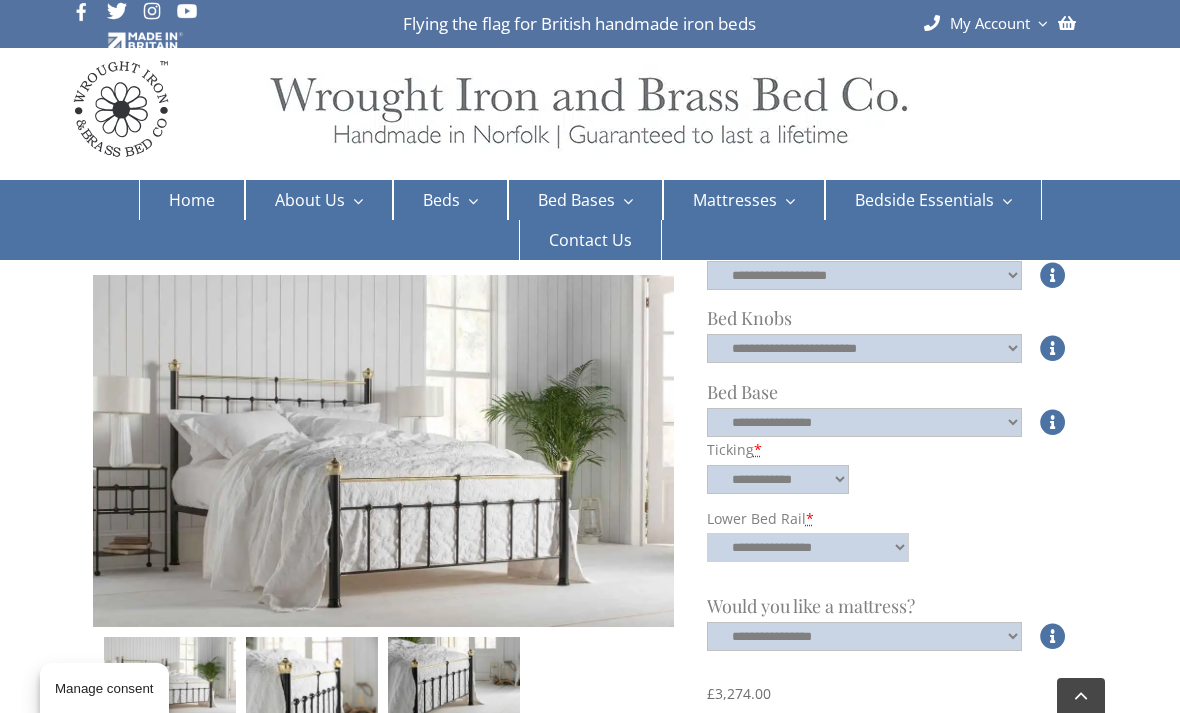 click on "**********" at bounding box center (808, 547) 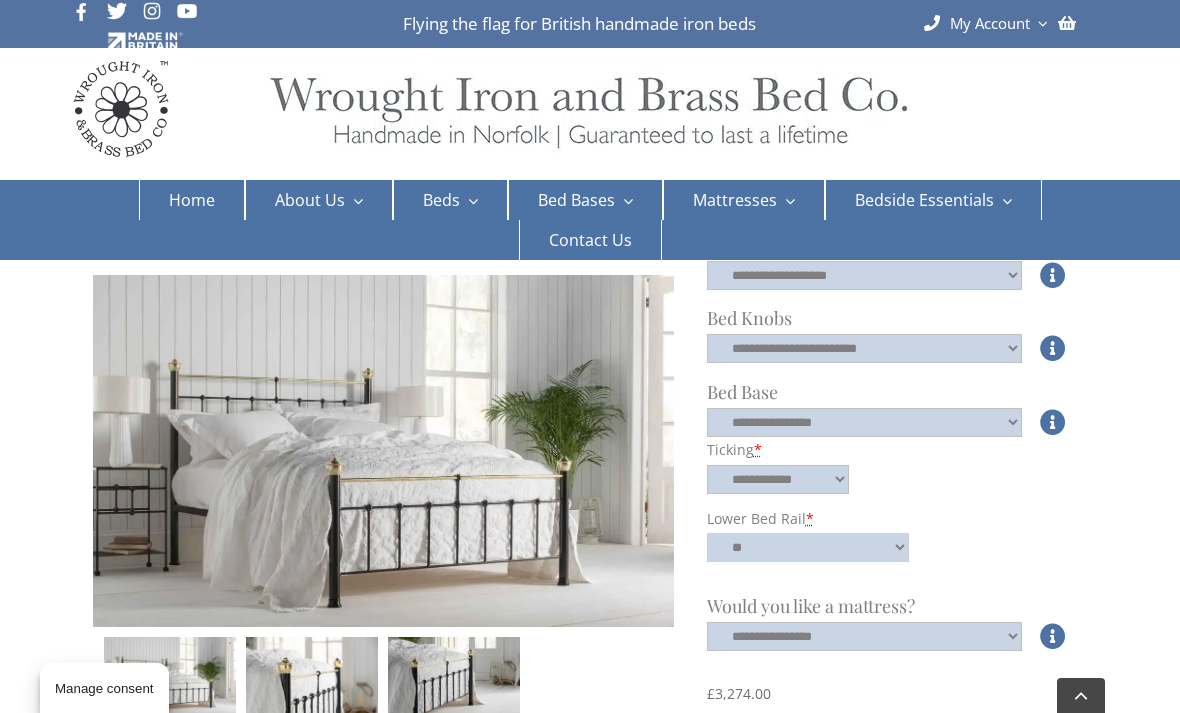 select on "**********" 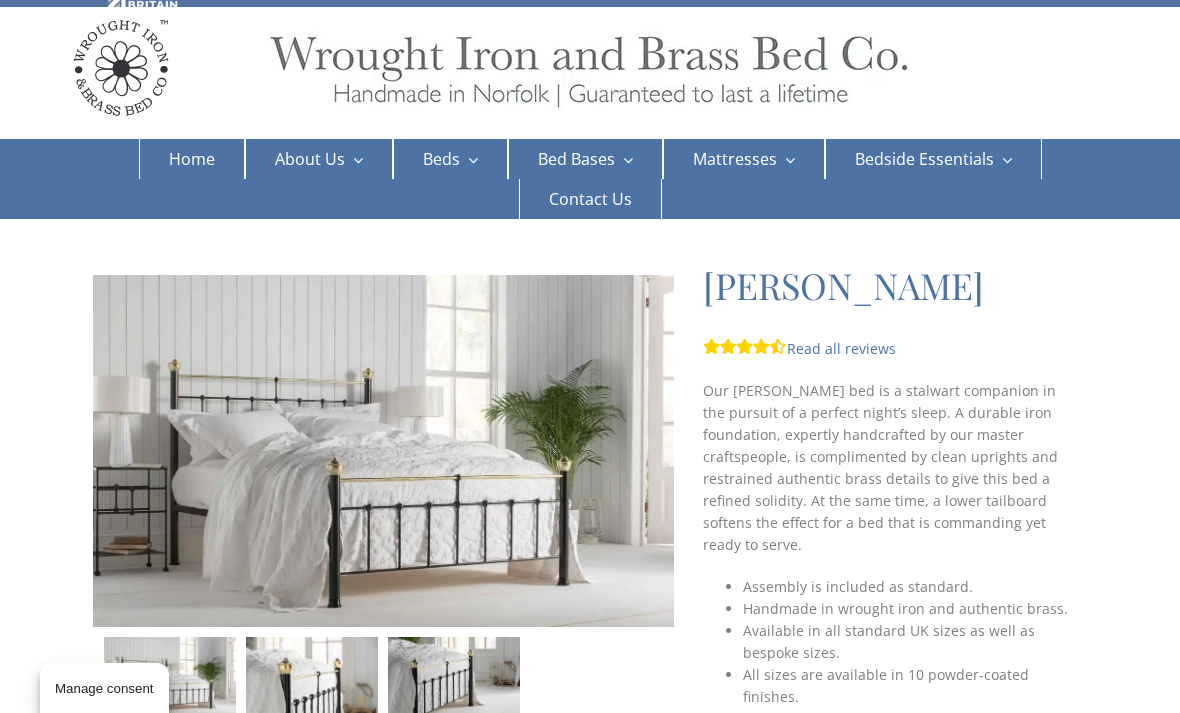 scroll, scrollTop: 0, scrollLeft: 0, axis: both 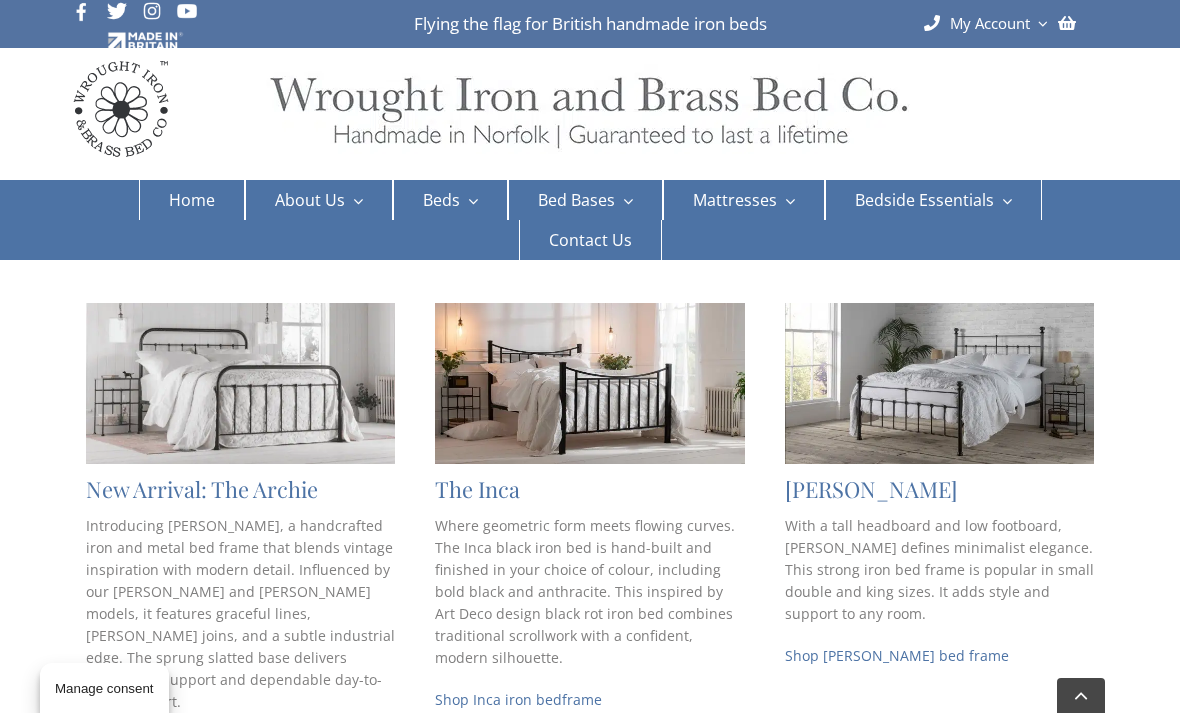 click on "Shop [PERSON_NAME] bed frame" at bounding box center (897, 655) 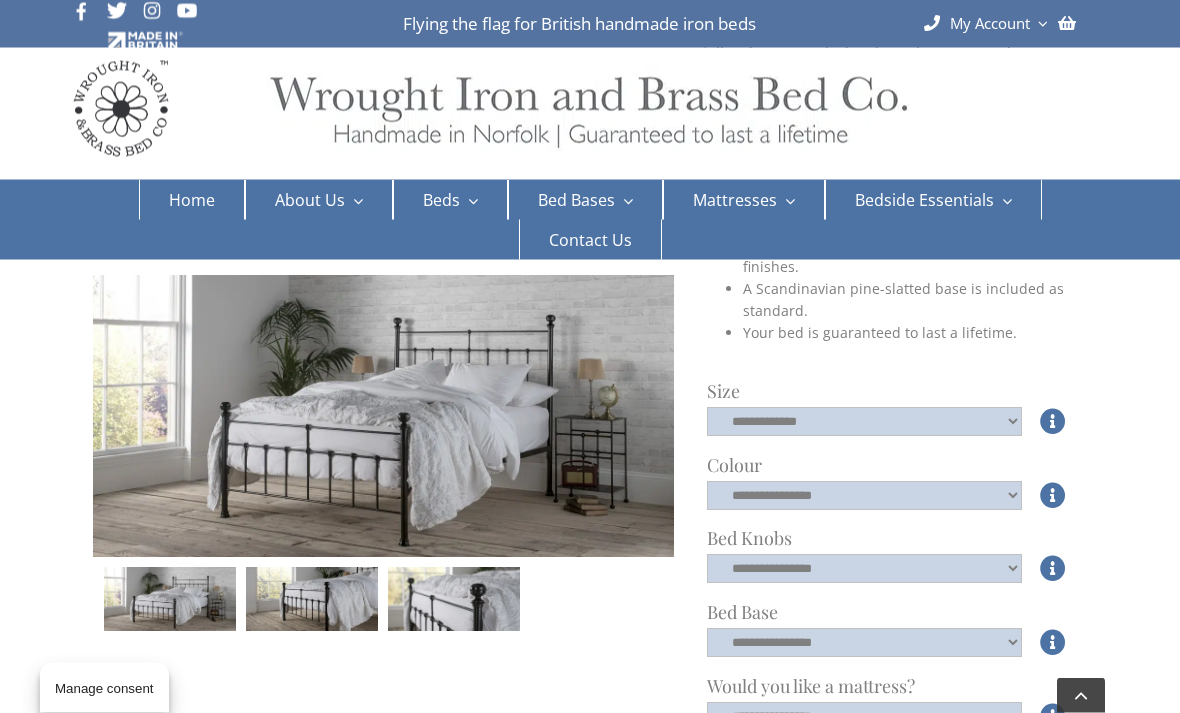 scroll, scrollTop: 576, scrollLeft: 0, axis: vertical 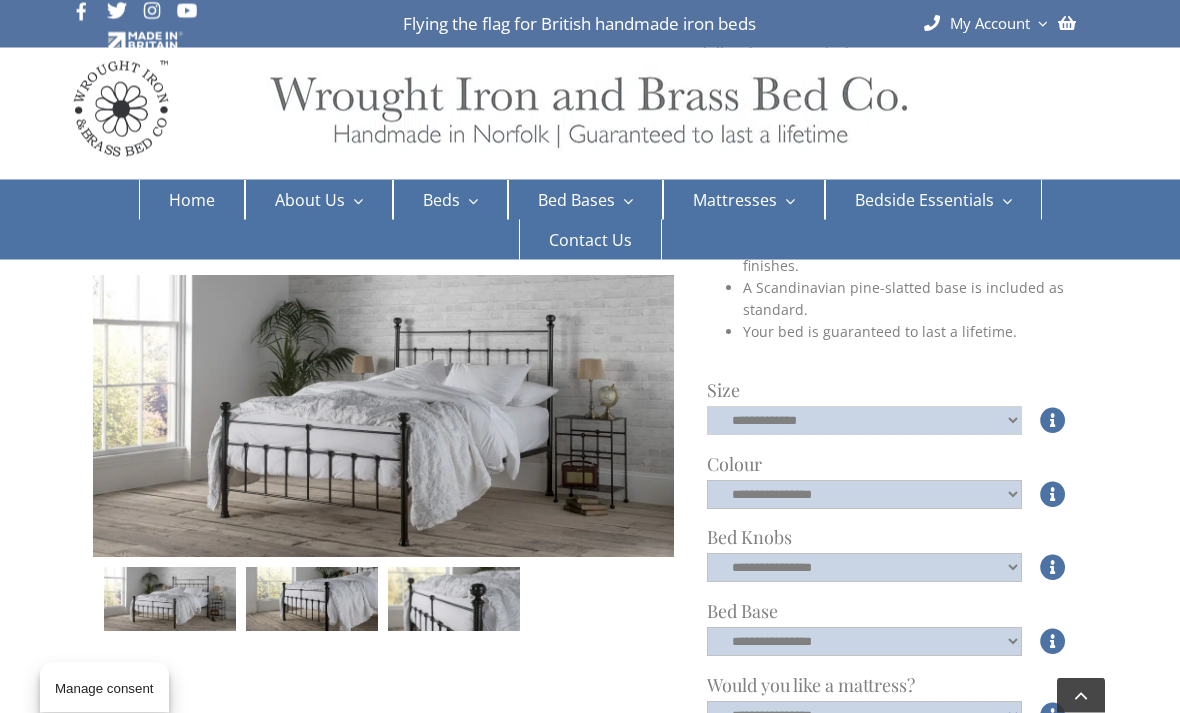 click on "**********" 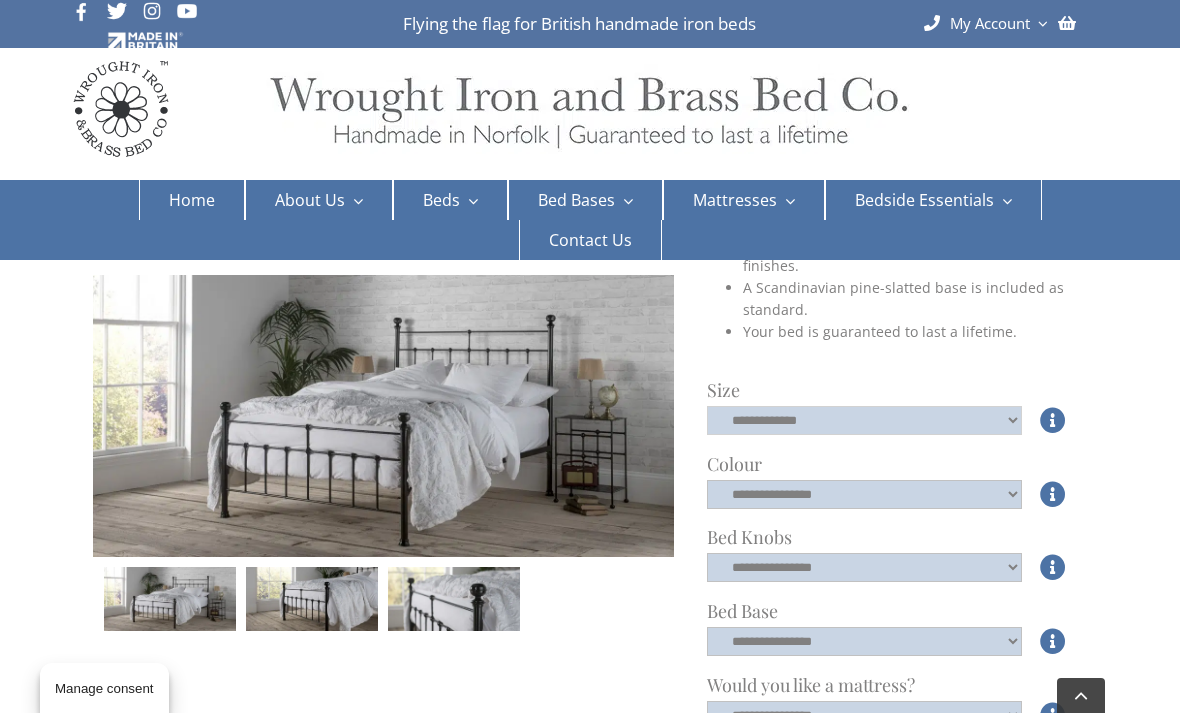 select on "*****" 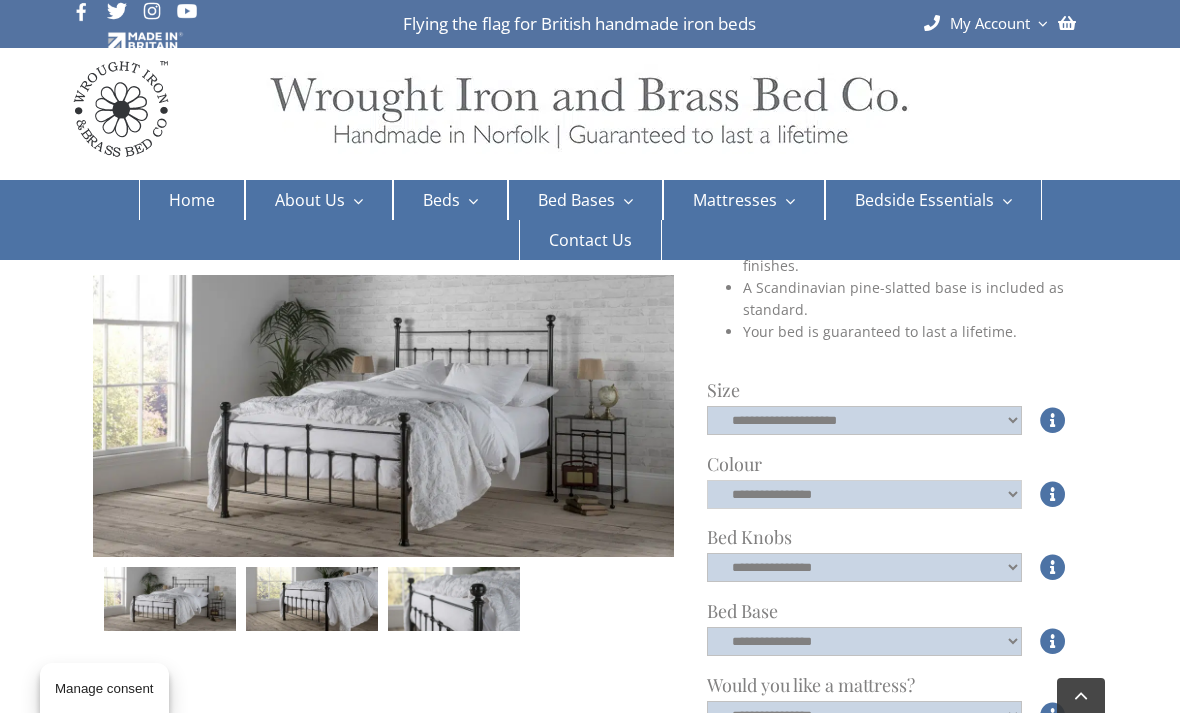 click on "**********" 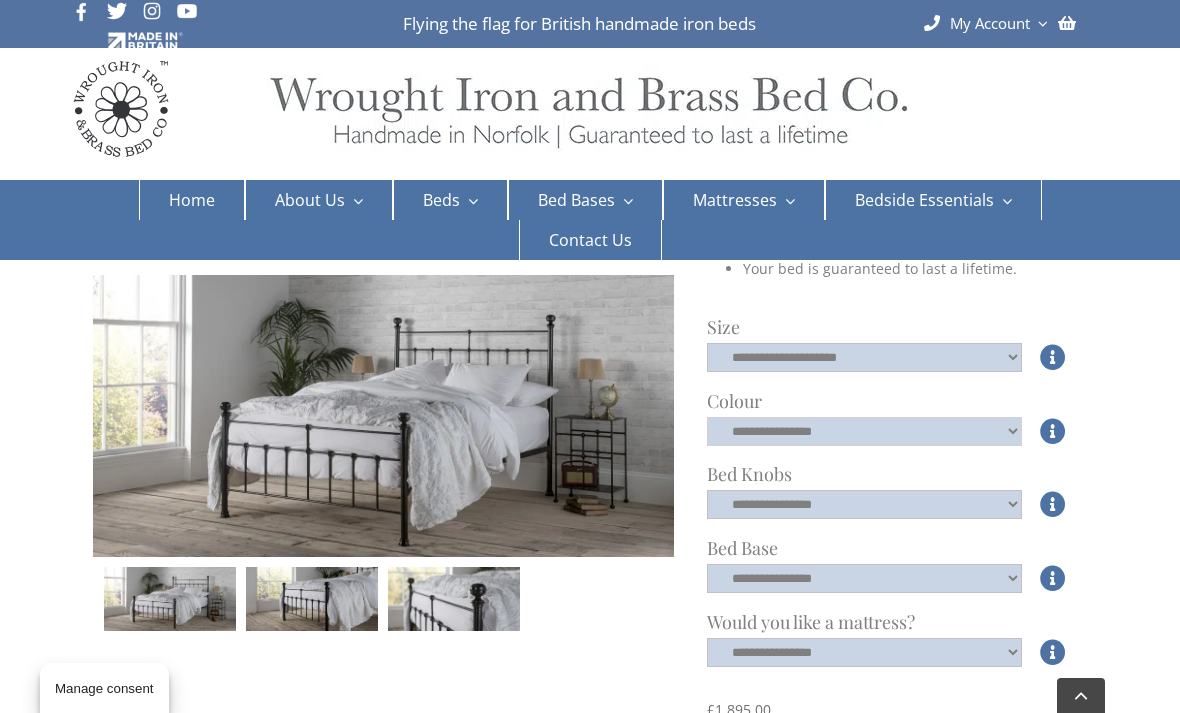 scroll, scrollTop: 641, scrollLeft: 0, axis: vertical 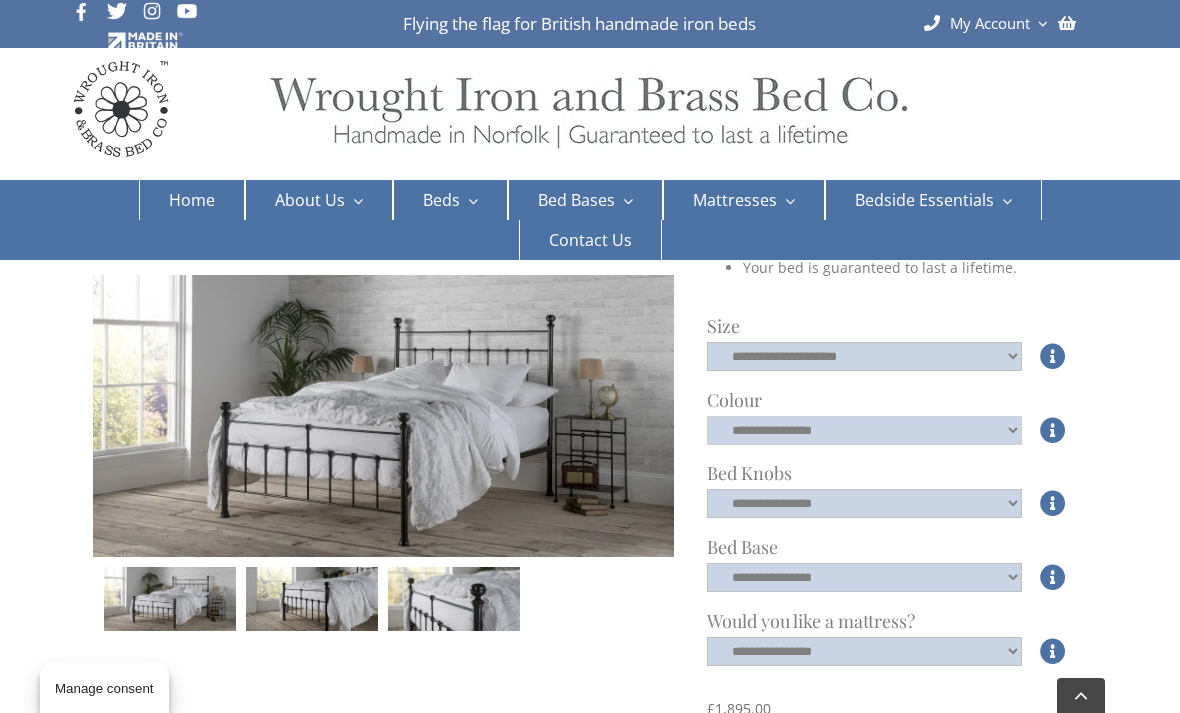 click on "**********" 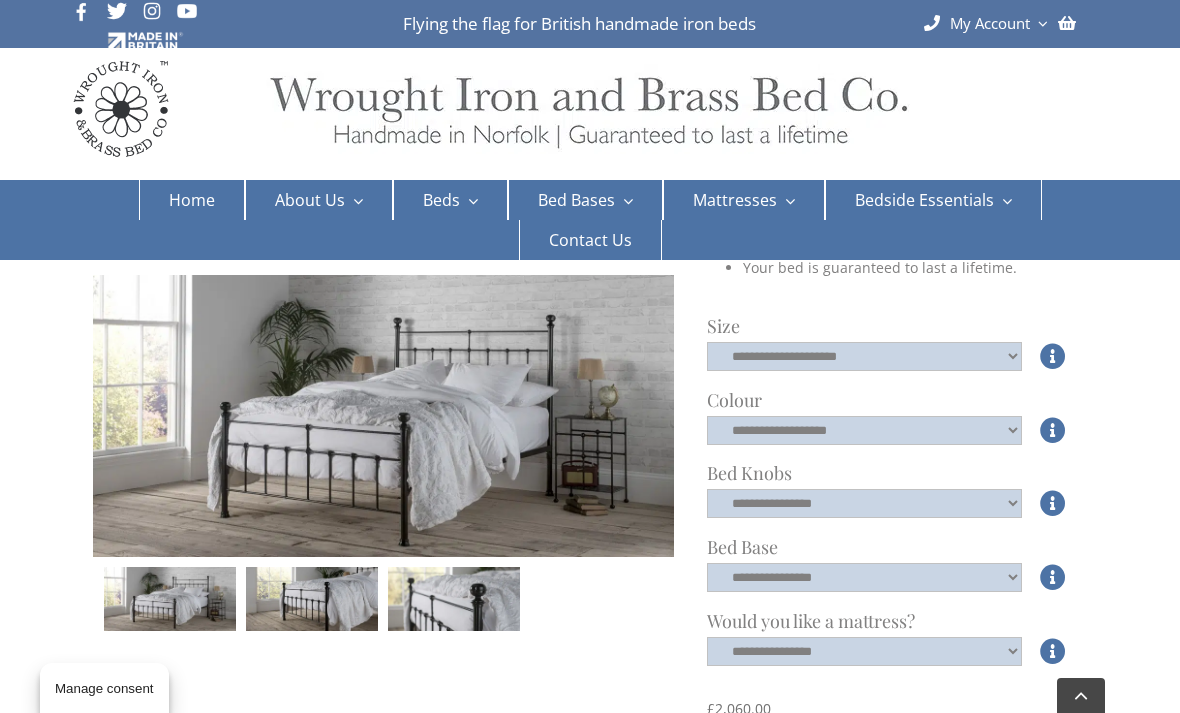 click at bounding box center (1053, 503) 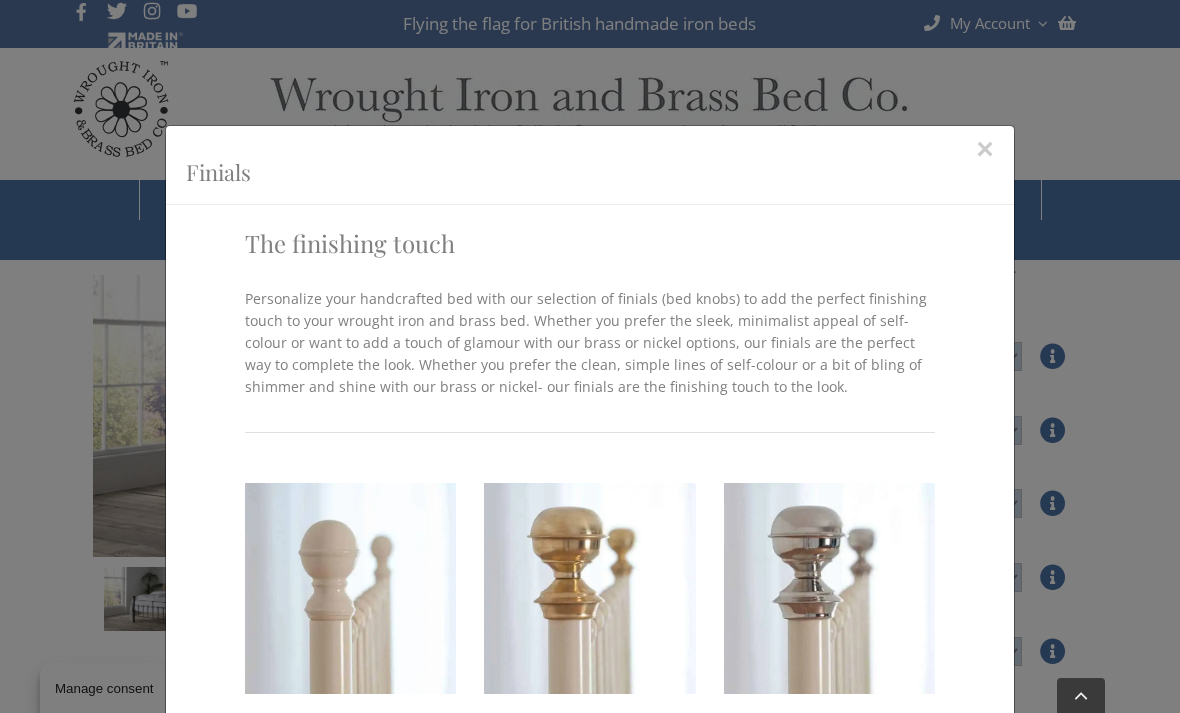 scroll, scrollTop: 0, scrollLeft: 0, axis: both 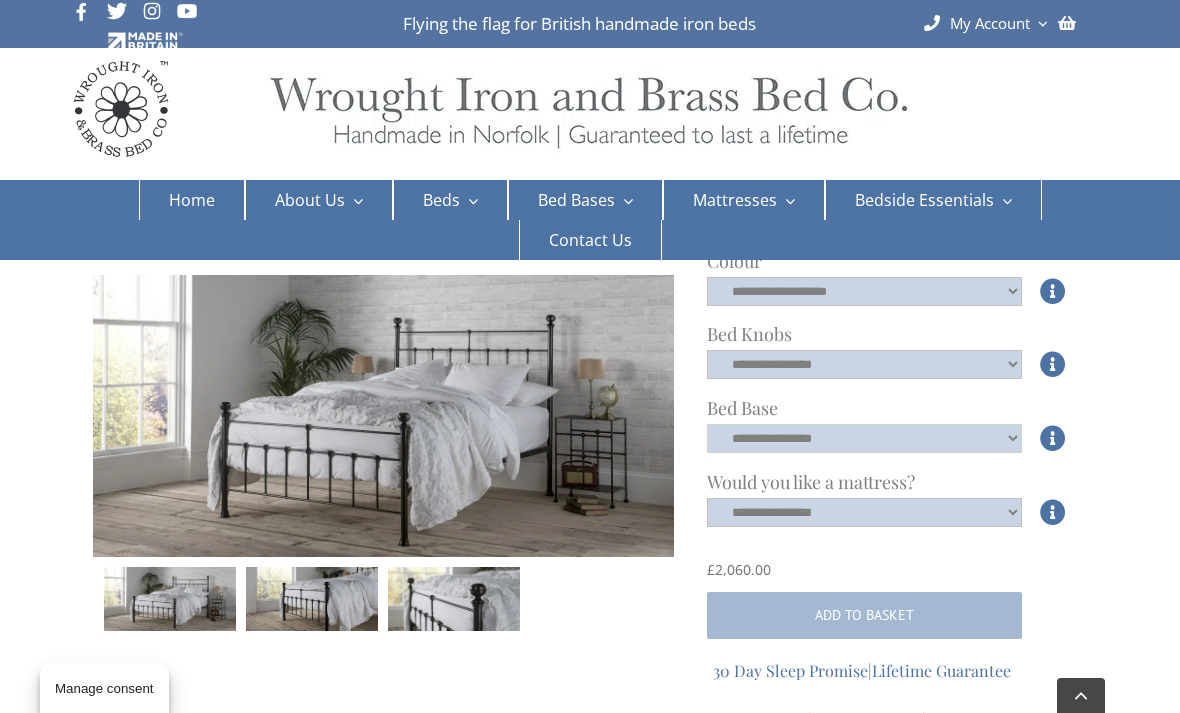 click on "**********" 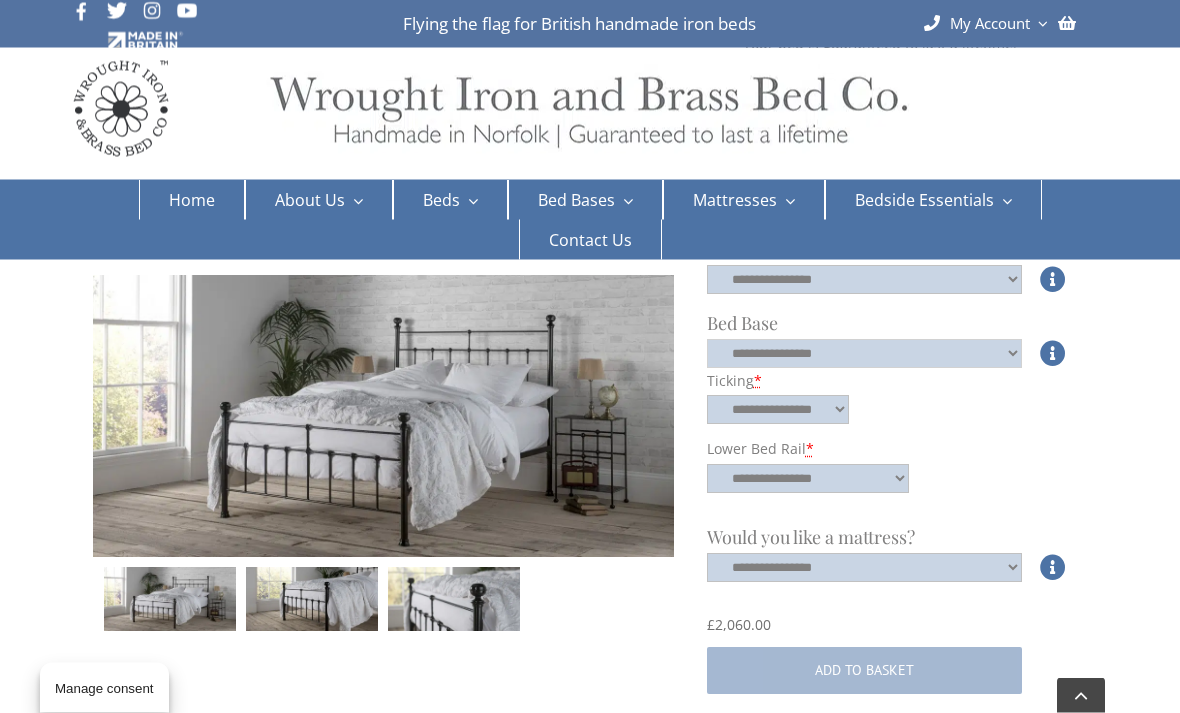 scroll, scrollTop: 874, scrollLeft: 0, axis: vertical 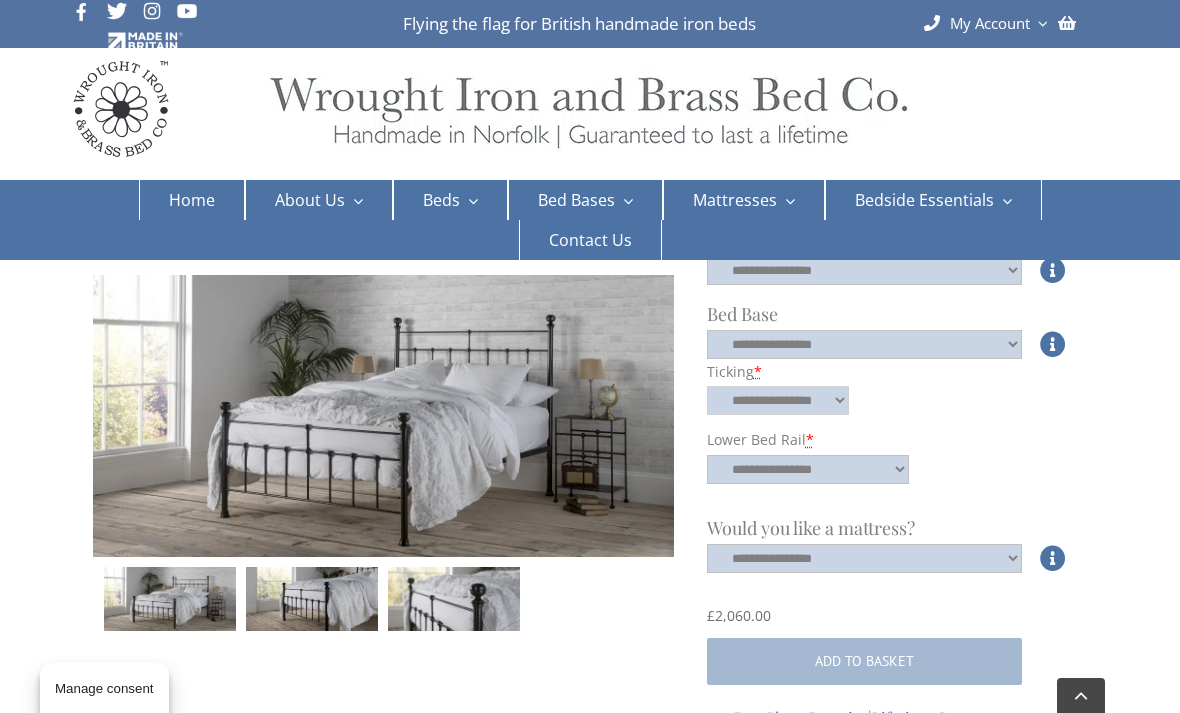 click on "**********" at bounding box center [778, 400] 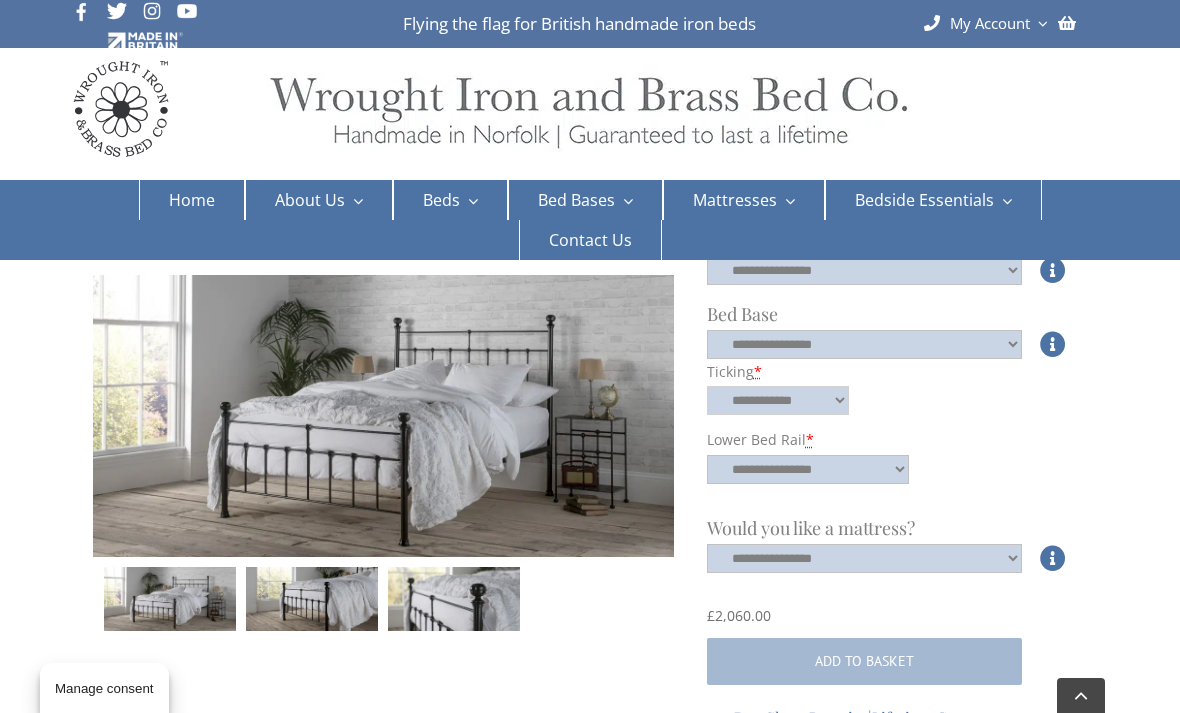 select on "**********" 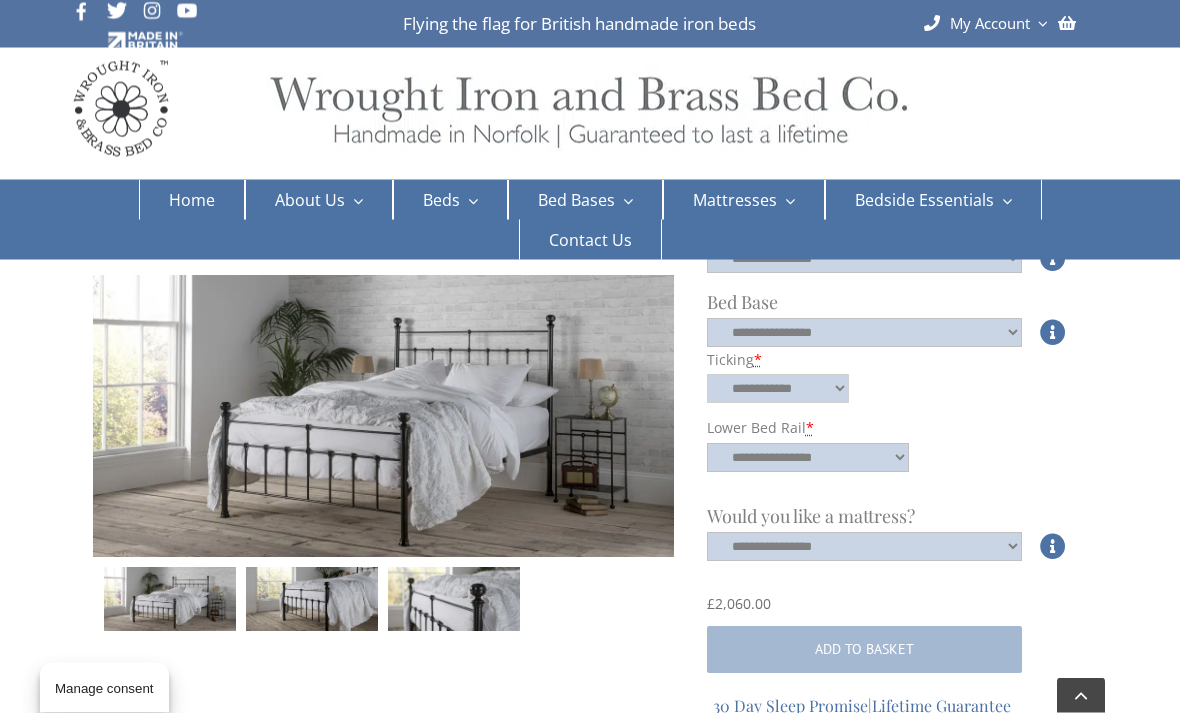 scroll, scrollTop: 891, scrollLeft: 0, axis: vertical 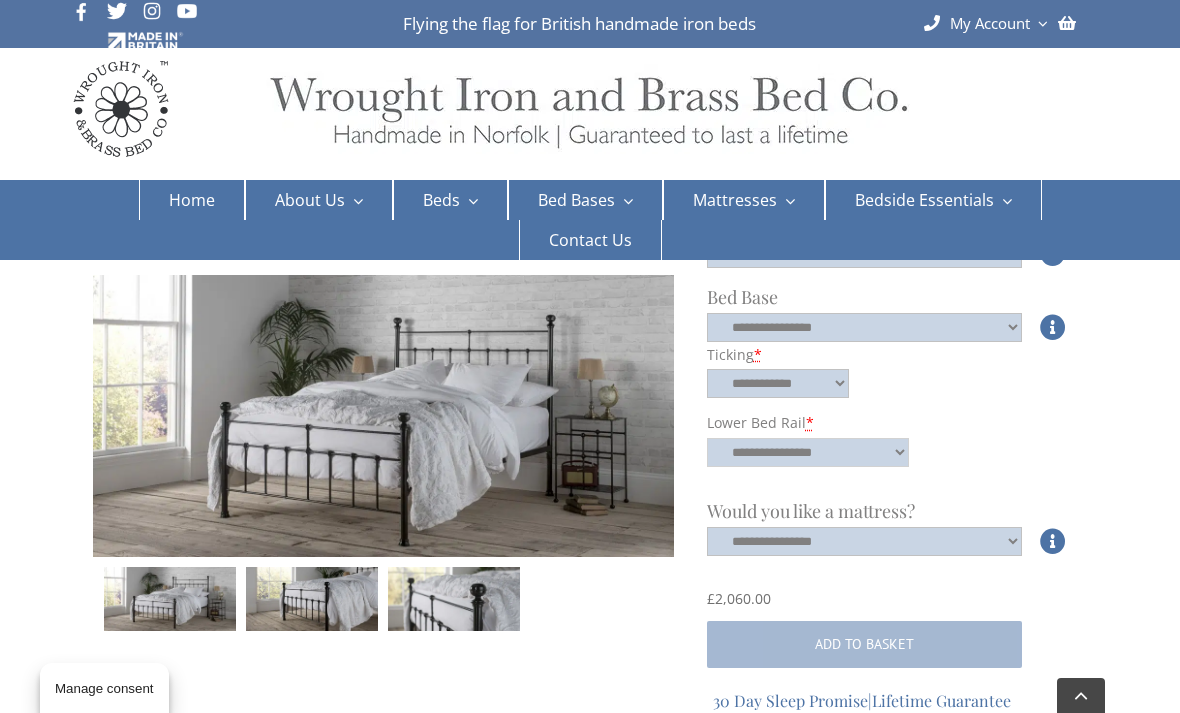 click on "**********" at bounding box center (808, 452) 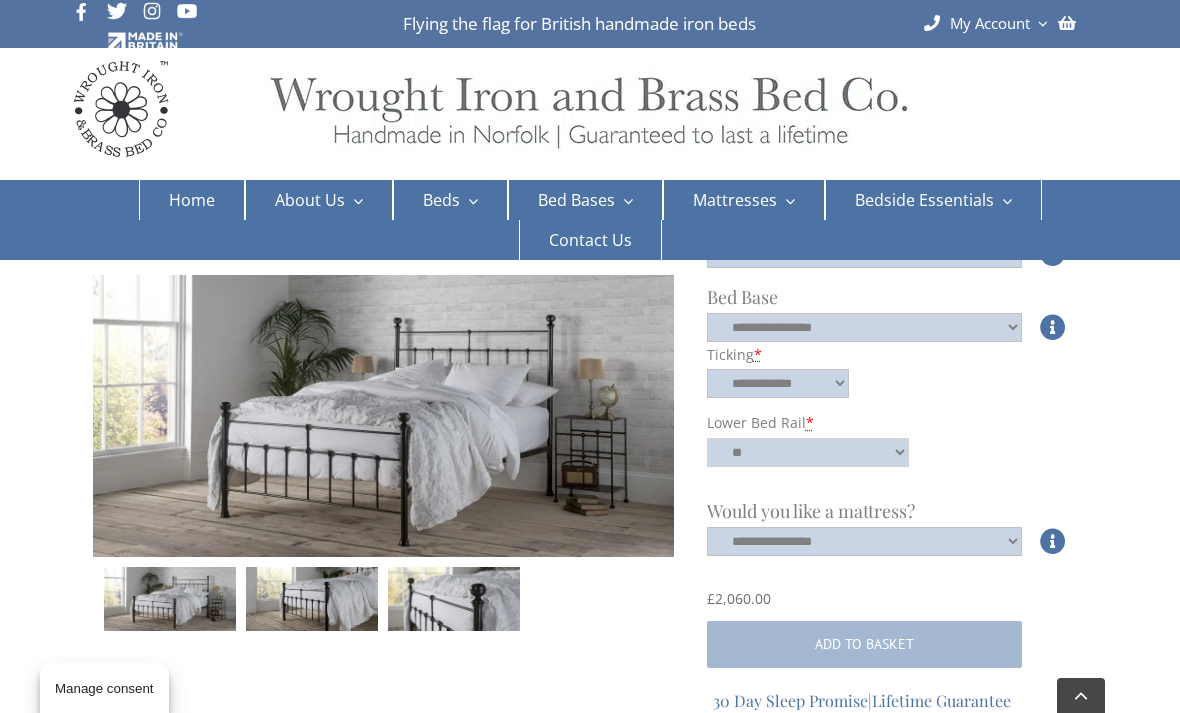 select on "**********" 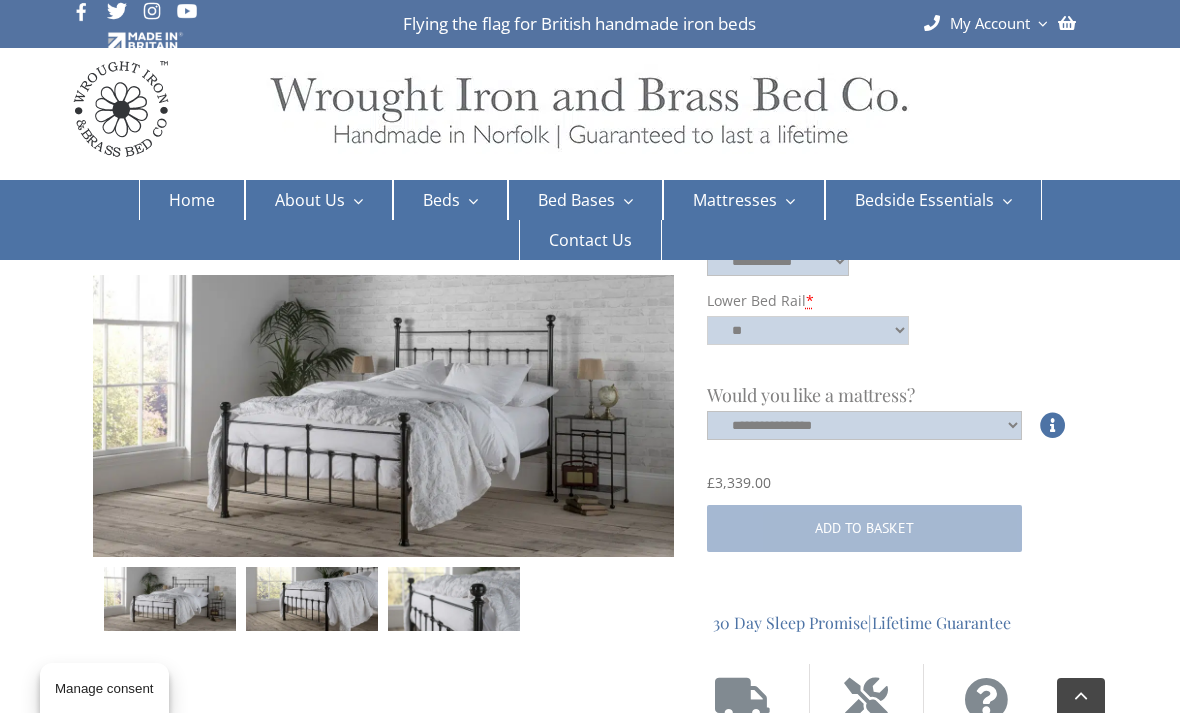 scroll, scrollTop: 1069, scrollLeft: 0, axis: vertical 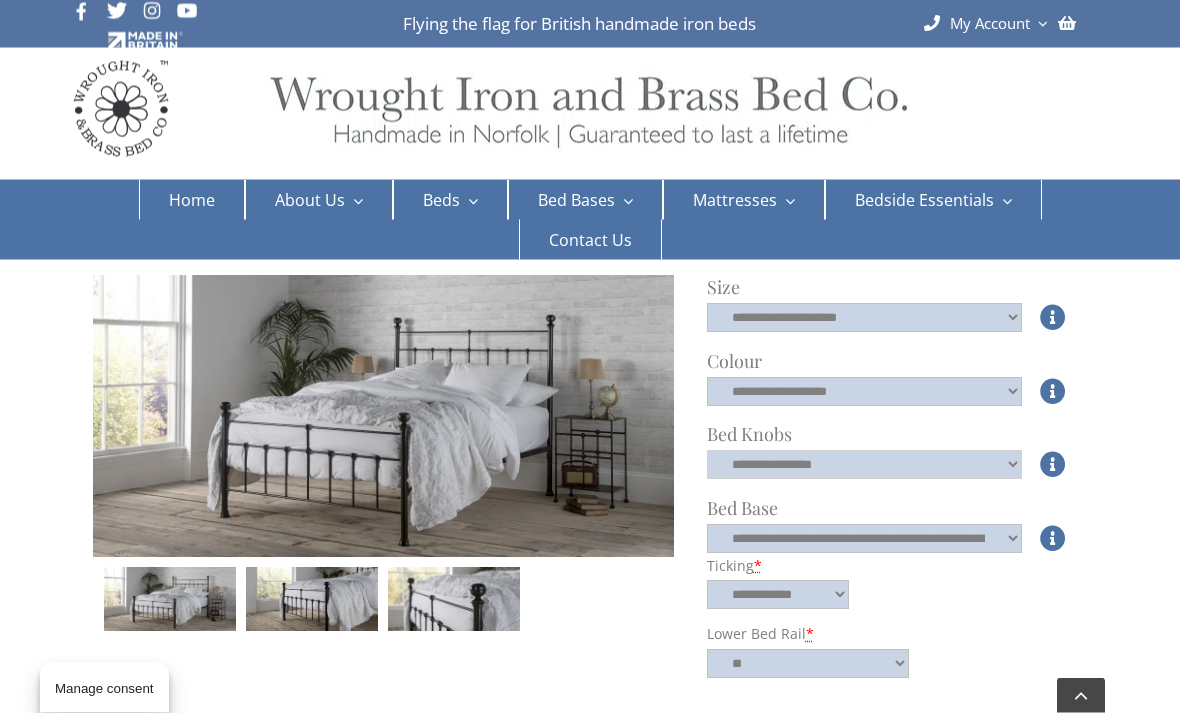 click on "**********" 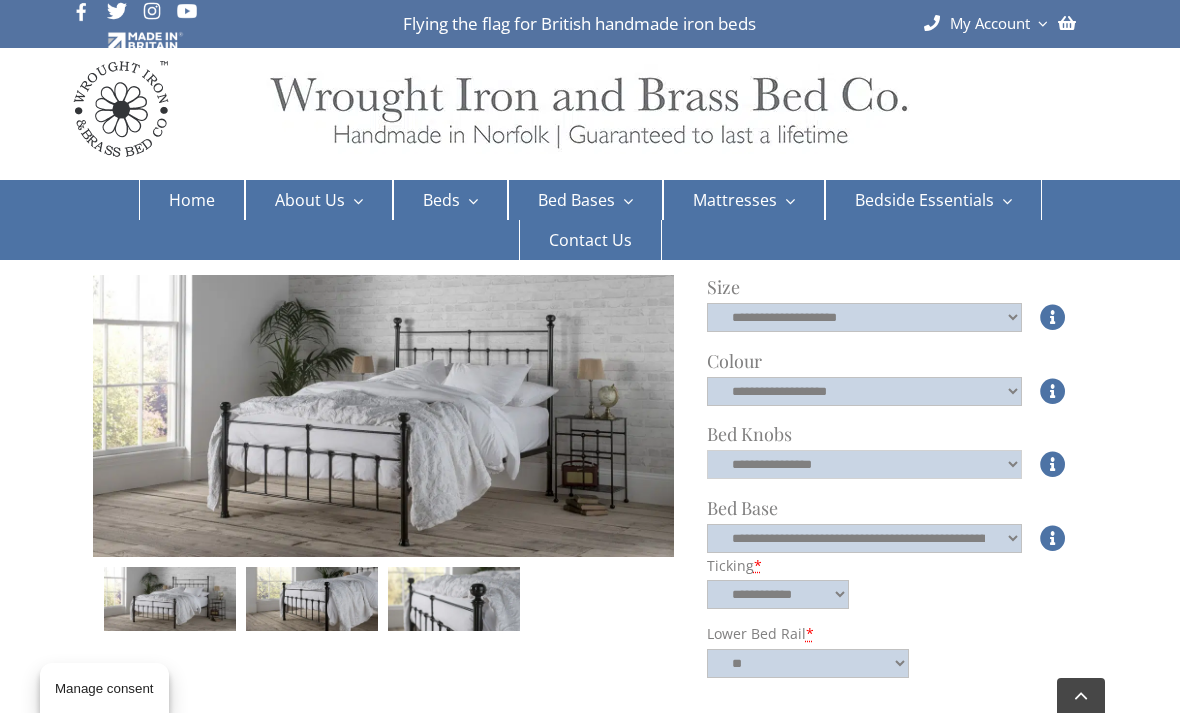select on "****" 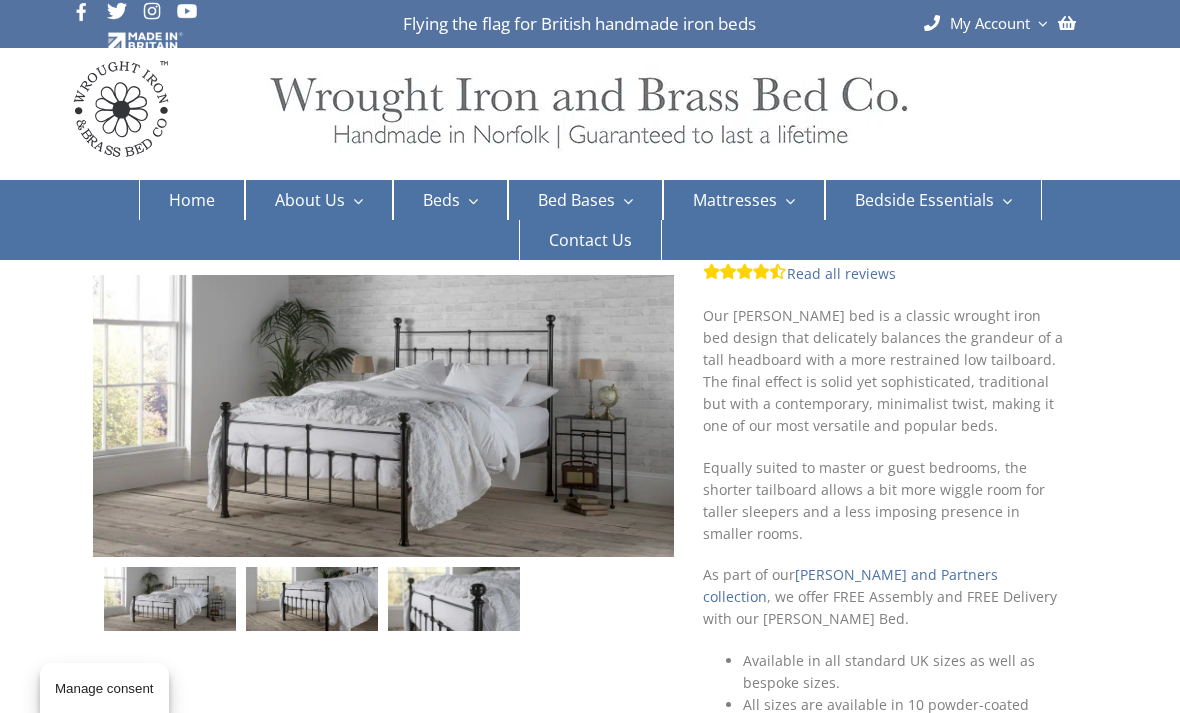 scroll, scrollTop: 0, scrollLeft: 0, axis: both 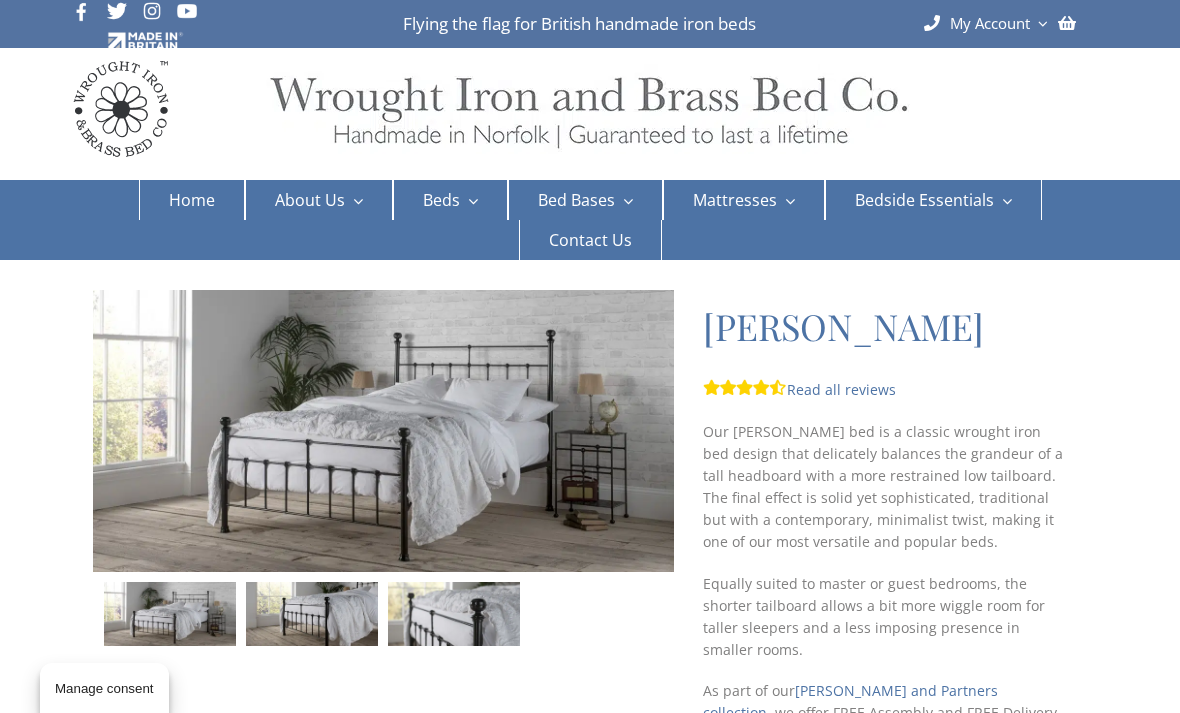 click on "Read all reviews" at bounding box center (799, 389) 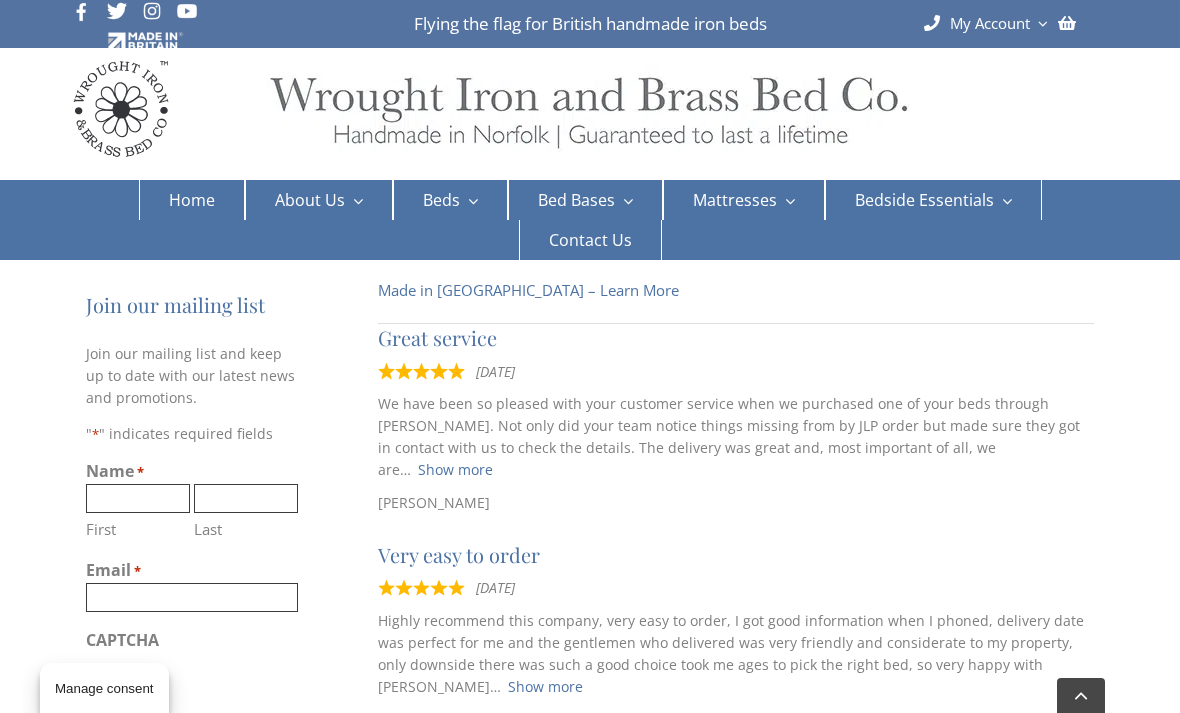 scroll, scrollTop: 843, scrollLeft: 0, axis: vertical 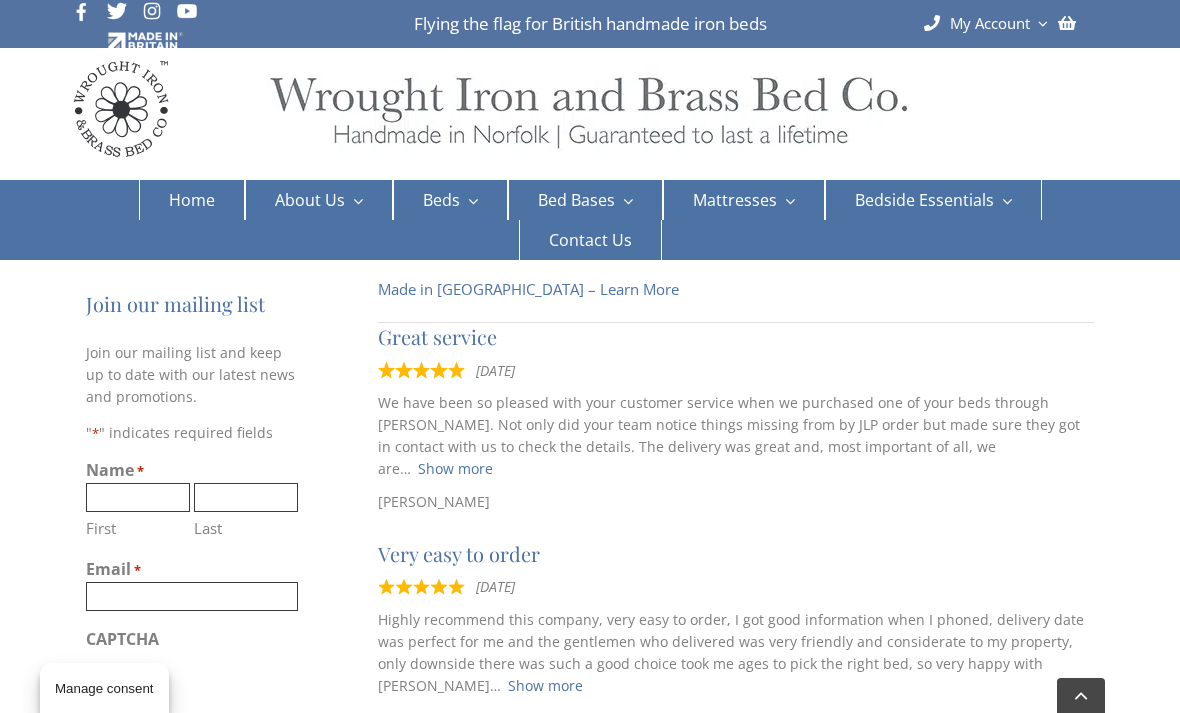 click on "Show more" at bounding box center (455, 468) 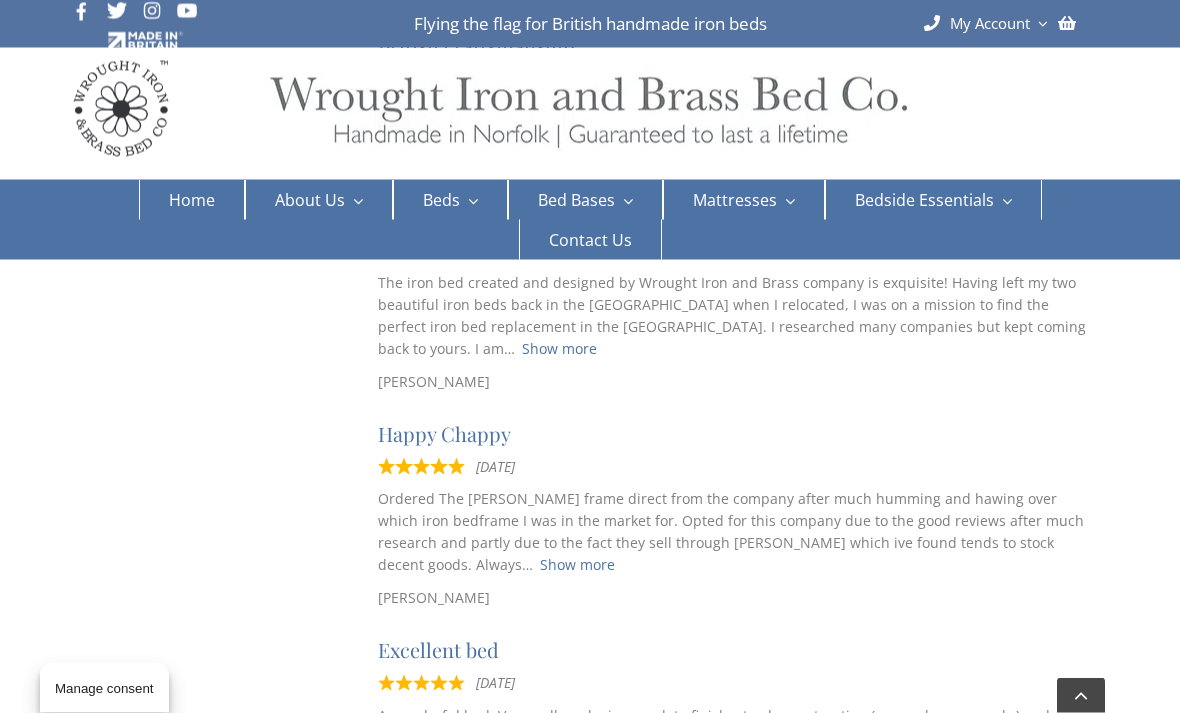 scroll, scrollTop: 2557, scrollLeft: 0, axis: vertical 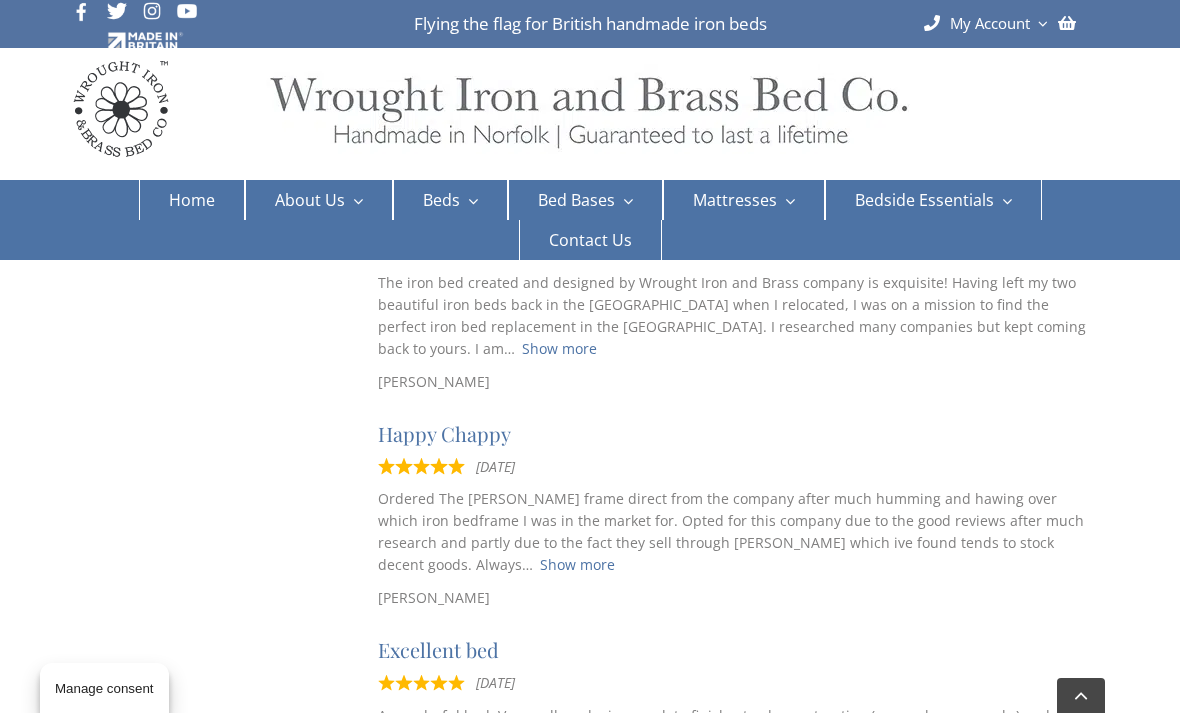 click on "Happy Chappy
[DATE]
Ordered The [PERSON_NAME] frame direct from the company after much humming and hawing over which iron bedframe I was in the market for. Opted for this company due to the good reviews after much research and partly due to the fact they sell through [PERSON_NAME] which ive found tends to stock decent goods. Always  feel its a stab in the dark ordering from smaller companies and had concerns about the quality and real life look of the products when buying things without seeing them in person but im glad i pulled the trigger with this one. Show more
From the initial contact with the company about sizes and a few other enquiries I found them to be responsive, quick to reply and provided all the info I asked. With both myself and partner working in healthcare the company offered us a generous NHS discount. I was kept in touch throughout the manufactering of the bed and was given updates as to it progress and then regarding its delivery.
Cheers
[PERSON_NAME]" at bounding box center (736, 515) 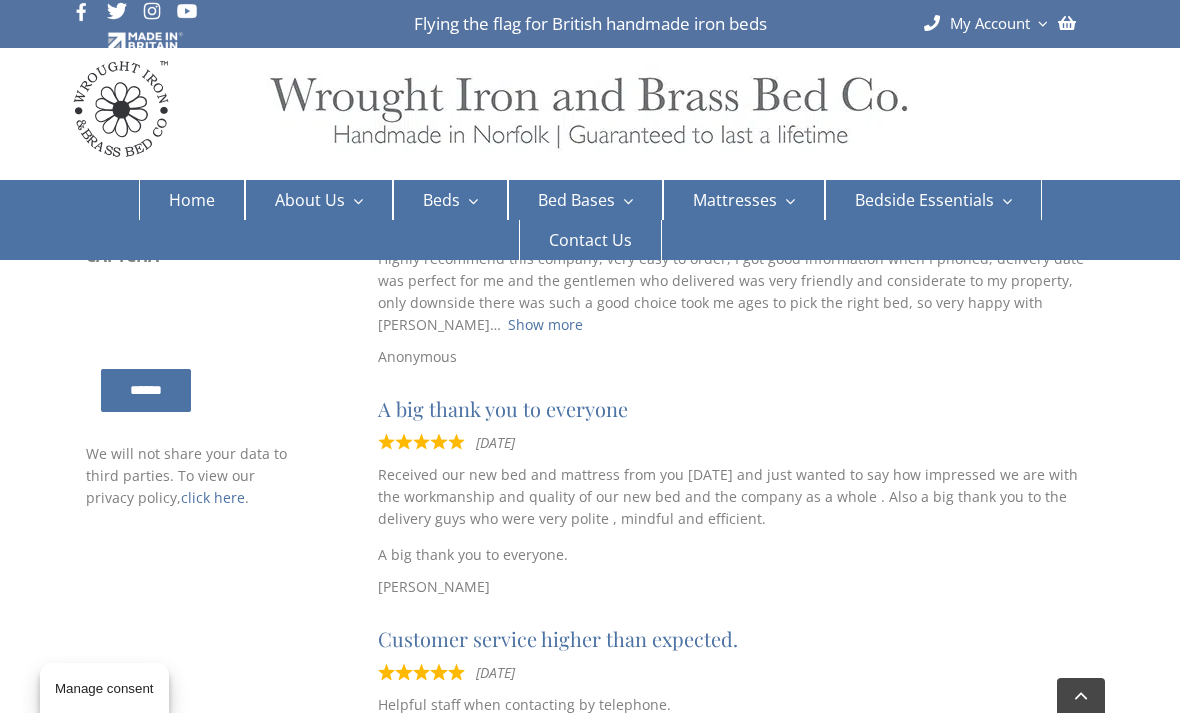 scroll, scrollTop: 1222, scrollLeft: 0, axis: vertical 